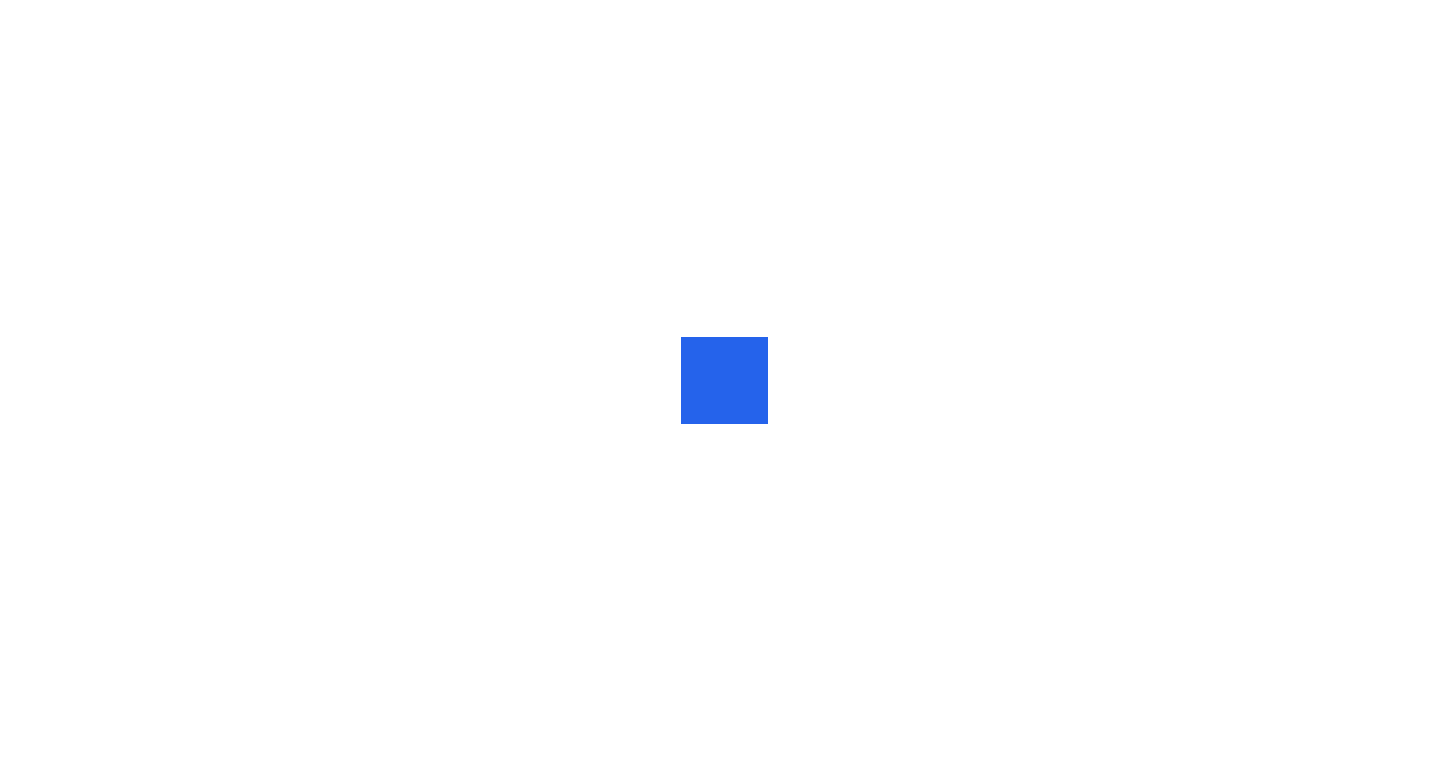 scroll, scrollTop: 0, scrollLeft: 0, axis: both 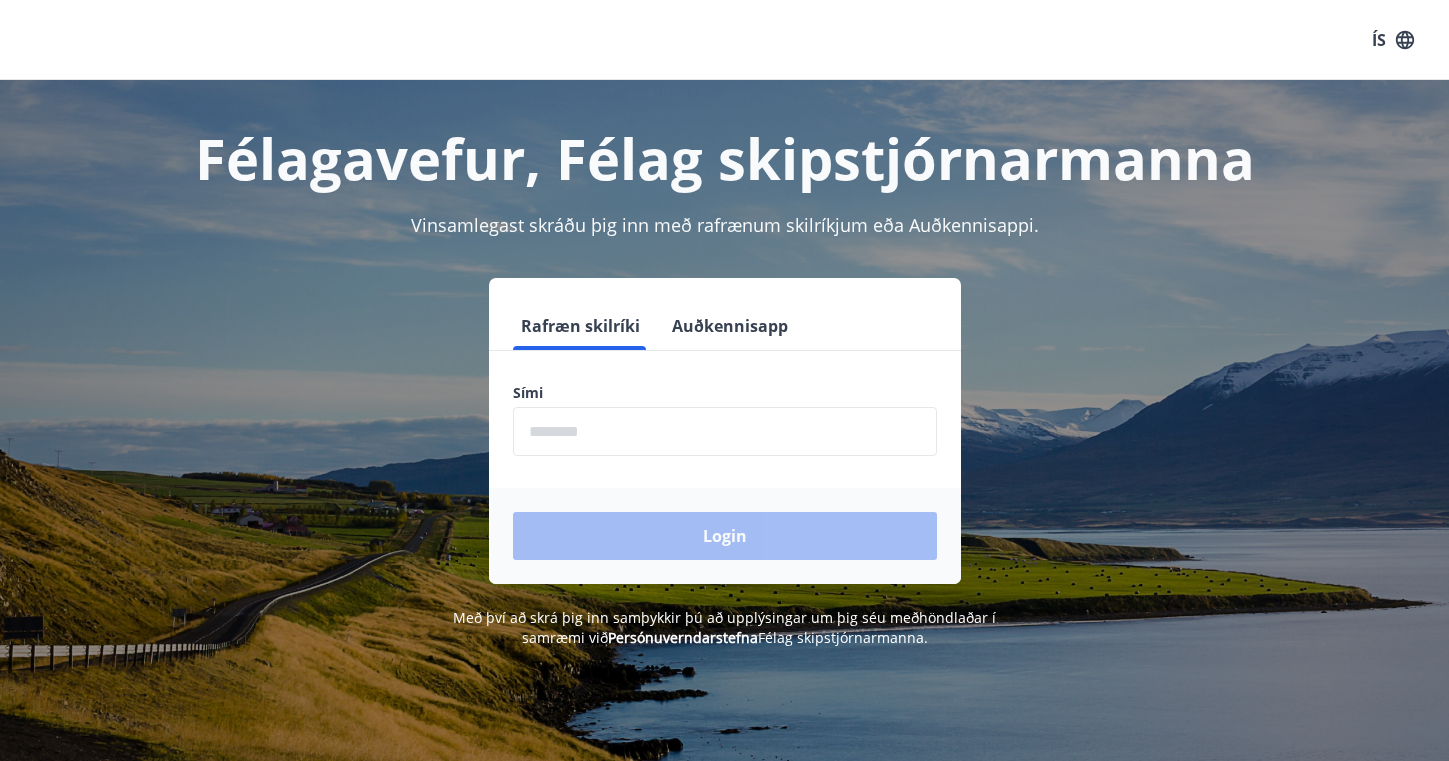 click at bounding box center (725, 431) 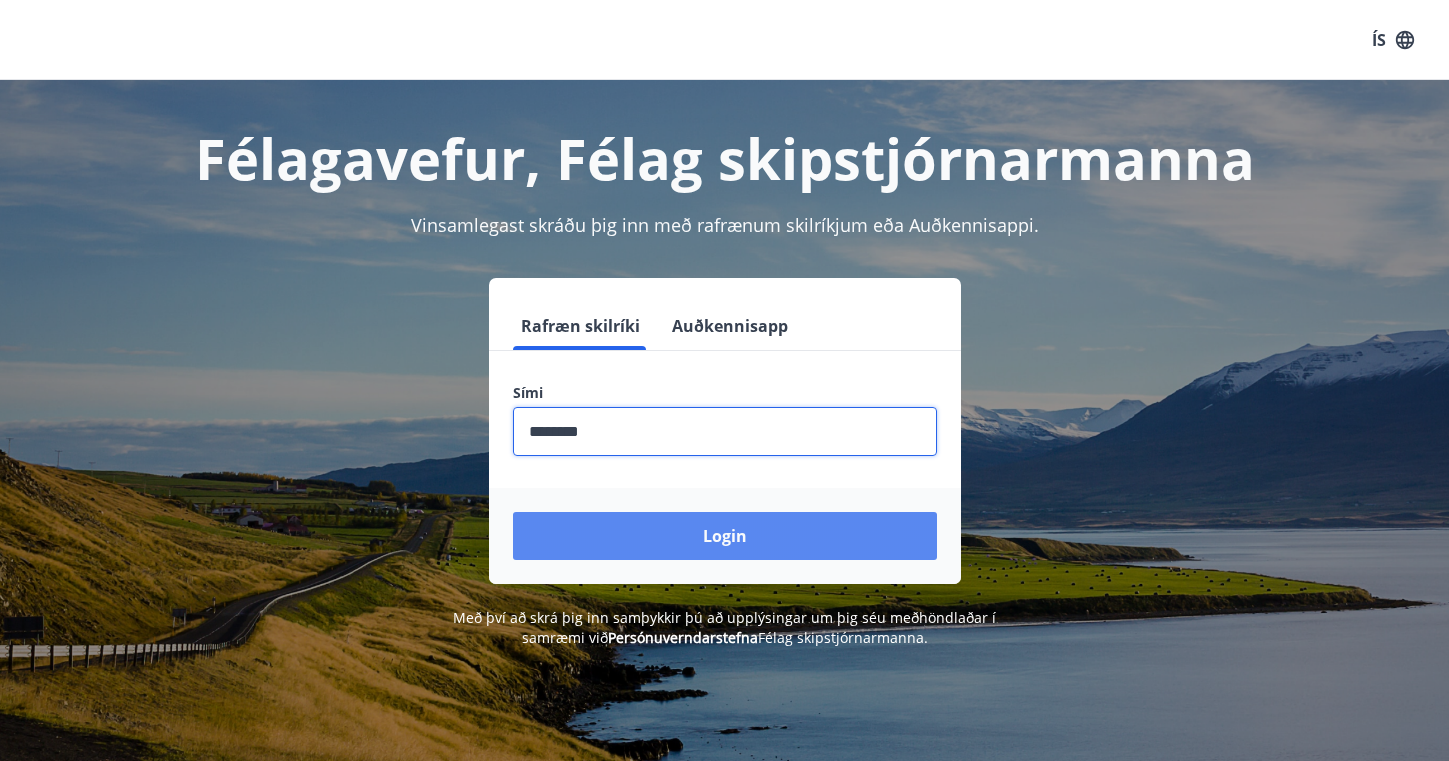type on "********" 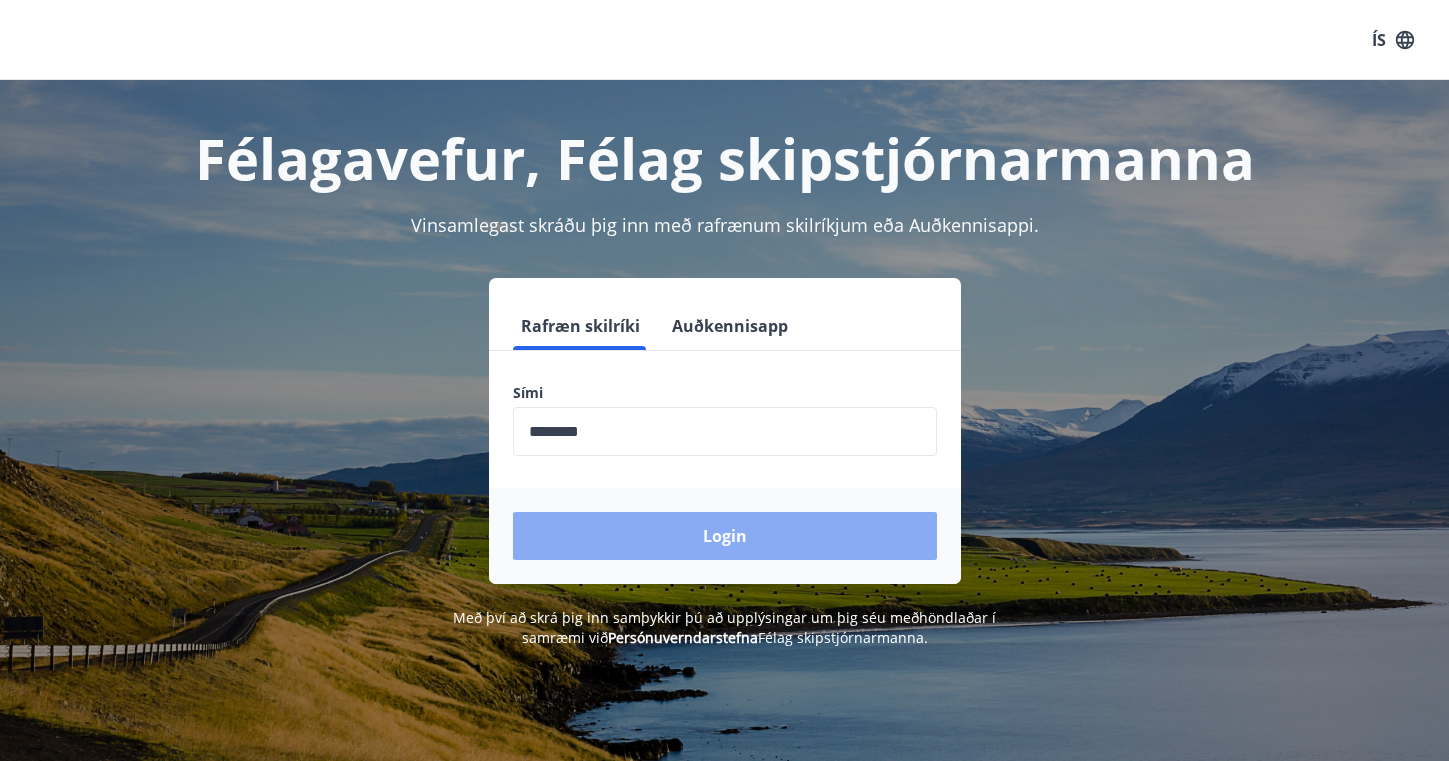 click on "Login" at bounding box center (725, 536) 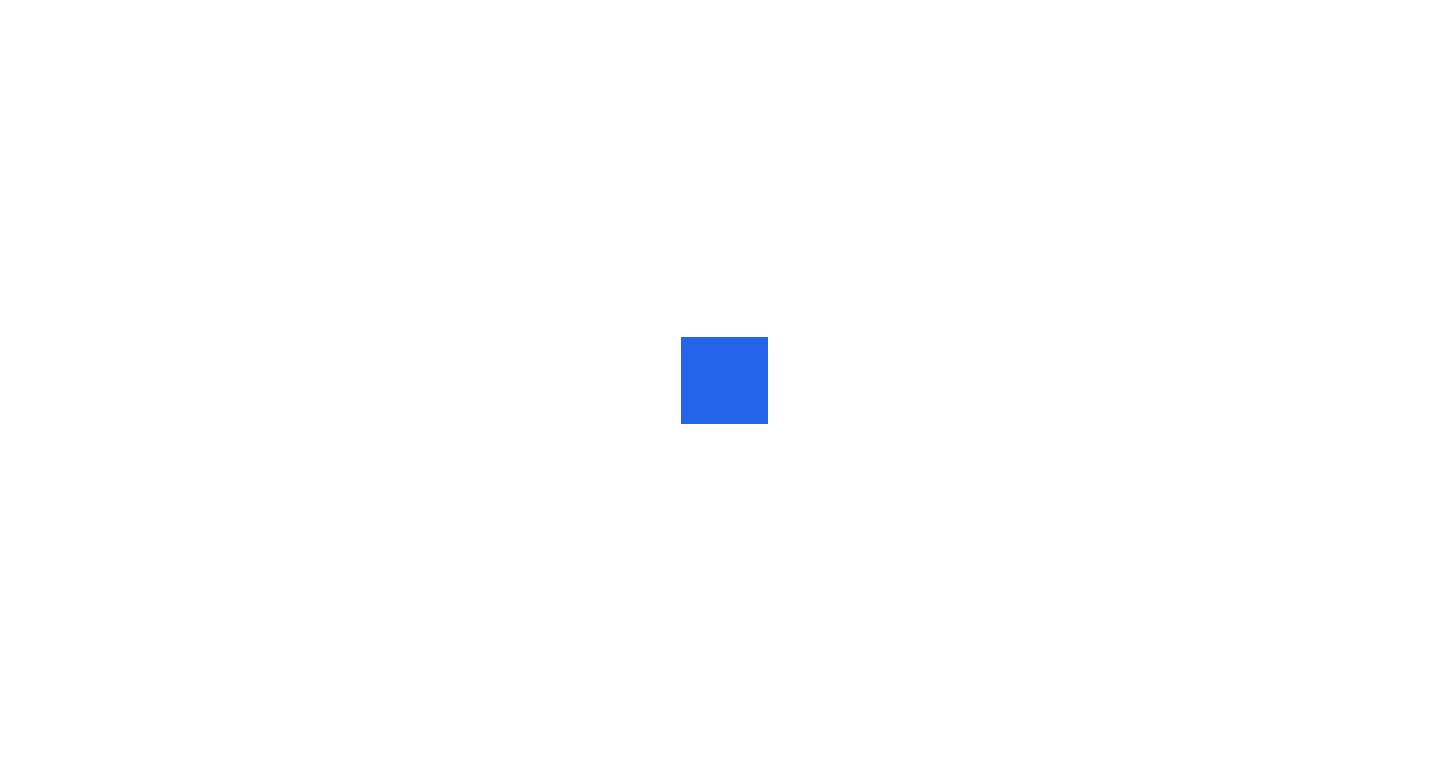 scroll, scrollTop: 0, scrollLeft: 0, axis: both 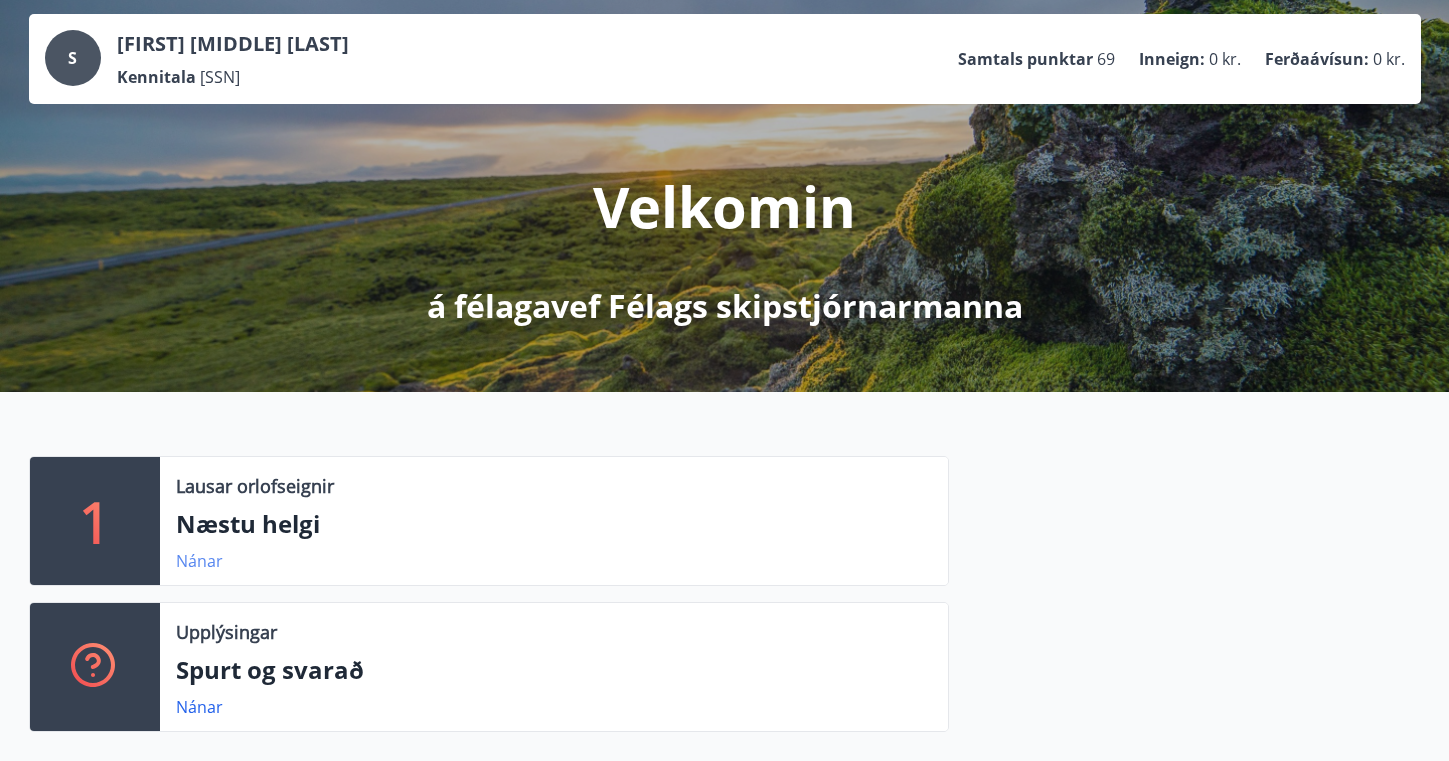 click on "Nánar" at bounding box center [199, 561] 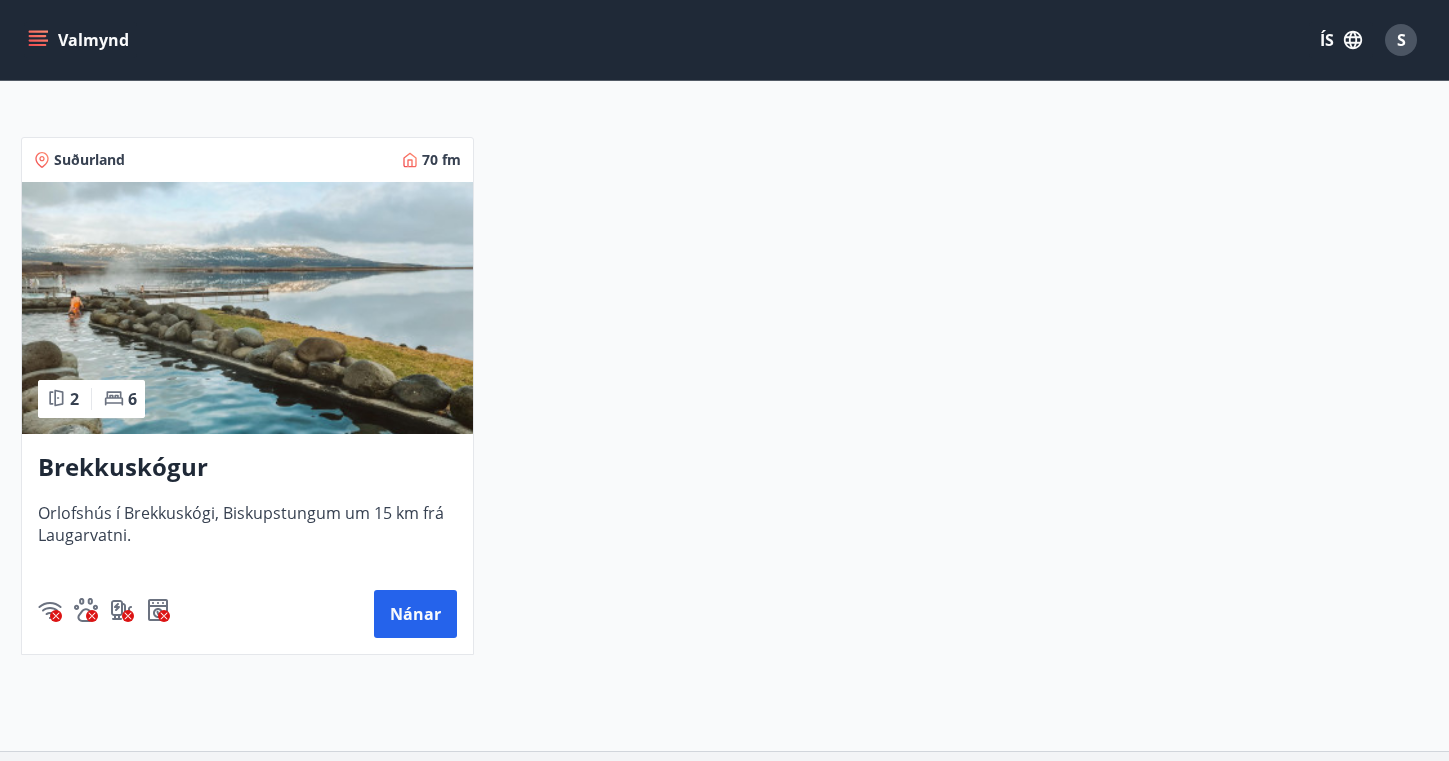 scroll, scrollTop: 354, scrollLeft: 0, axis: vertical 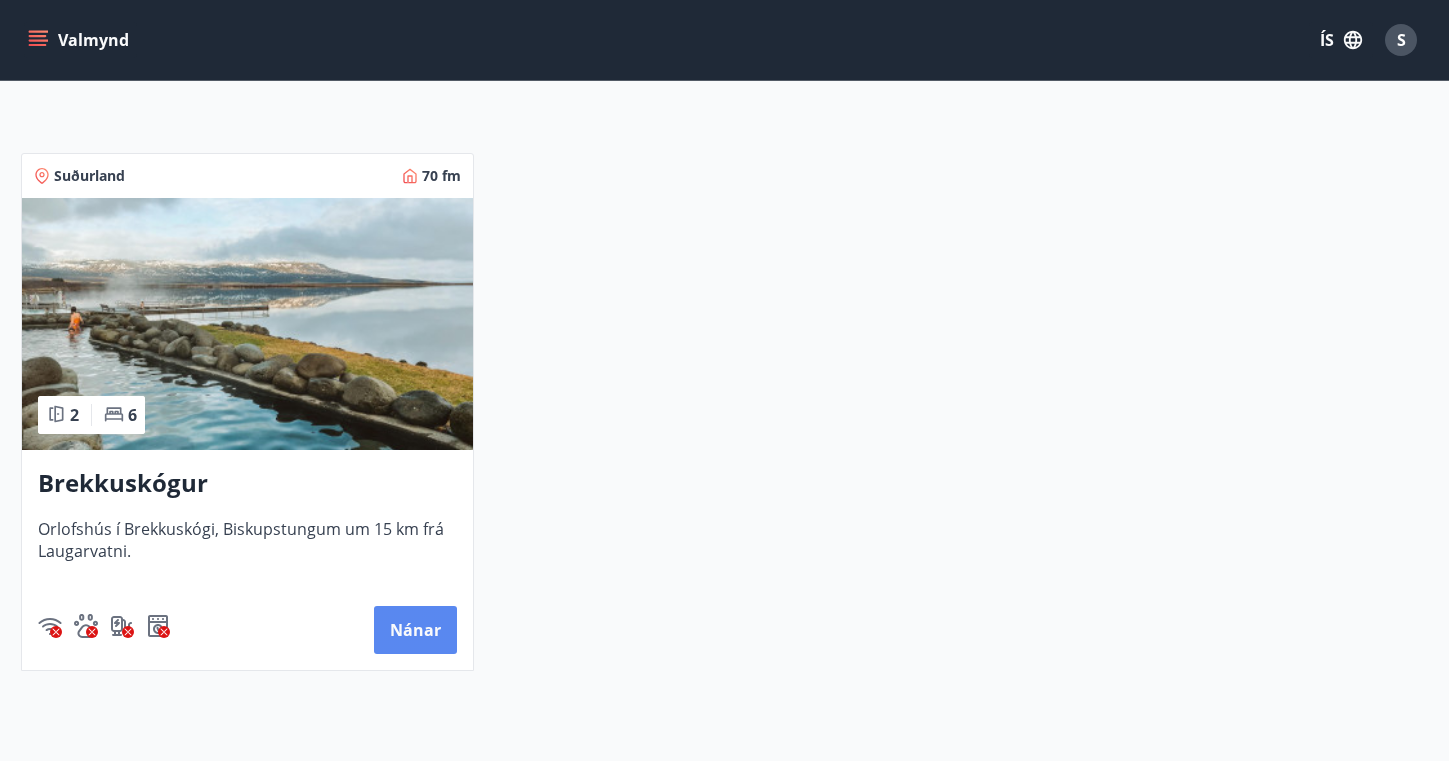 click on "Nánar" at bounding box center (415, 630) 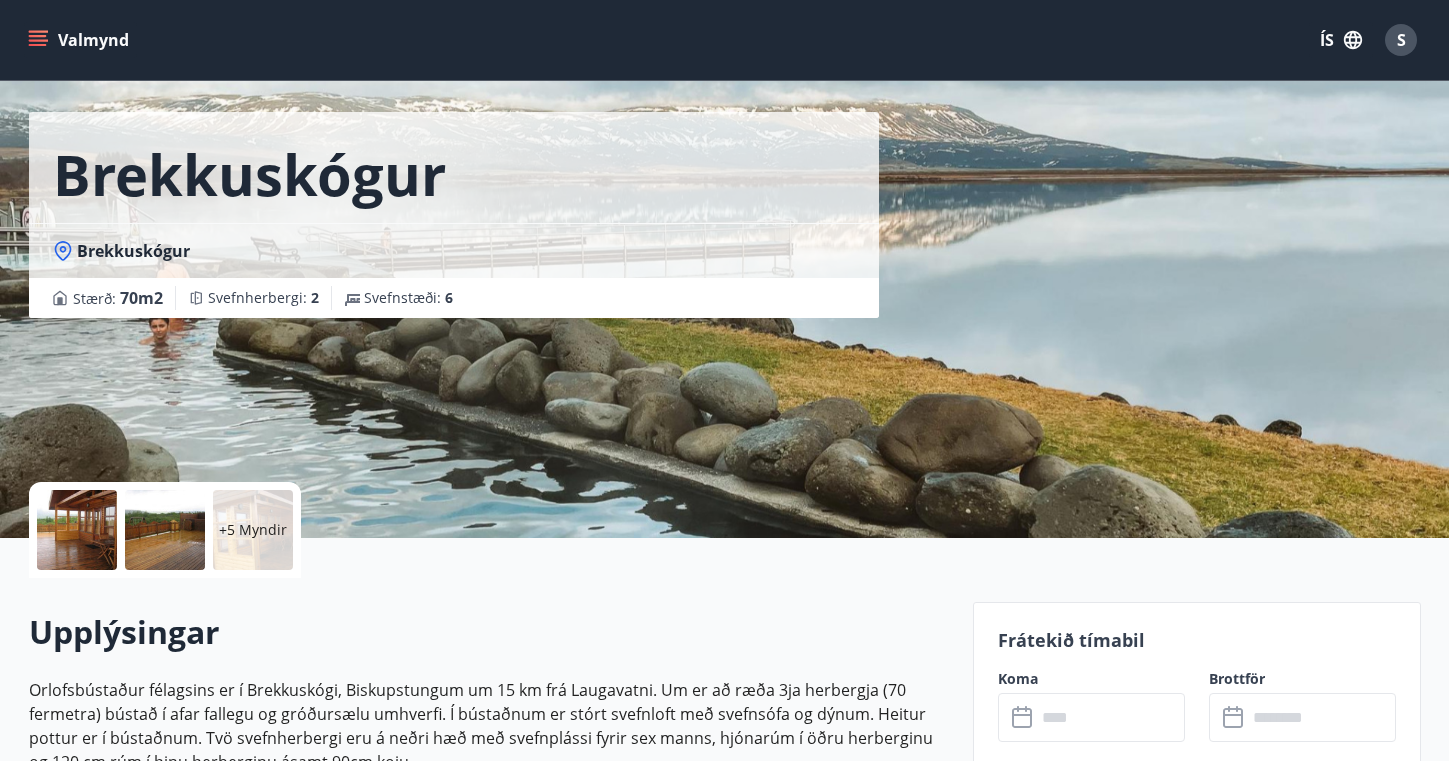 scroll, scrollTop: 69, scrollLeft: 0, axis: vertical 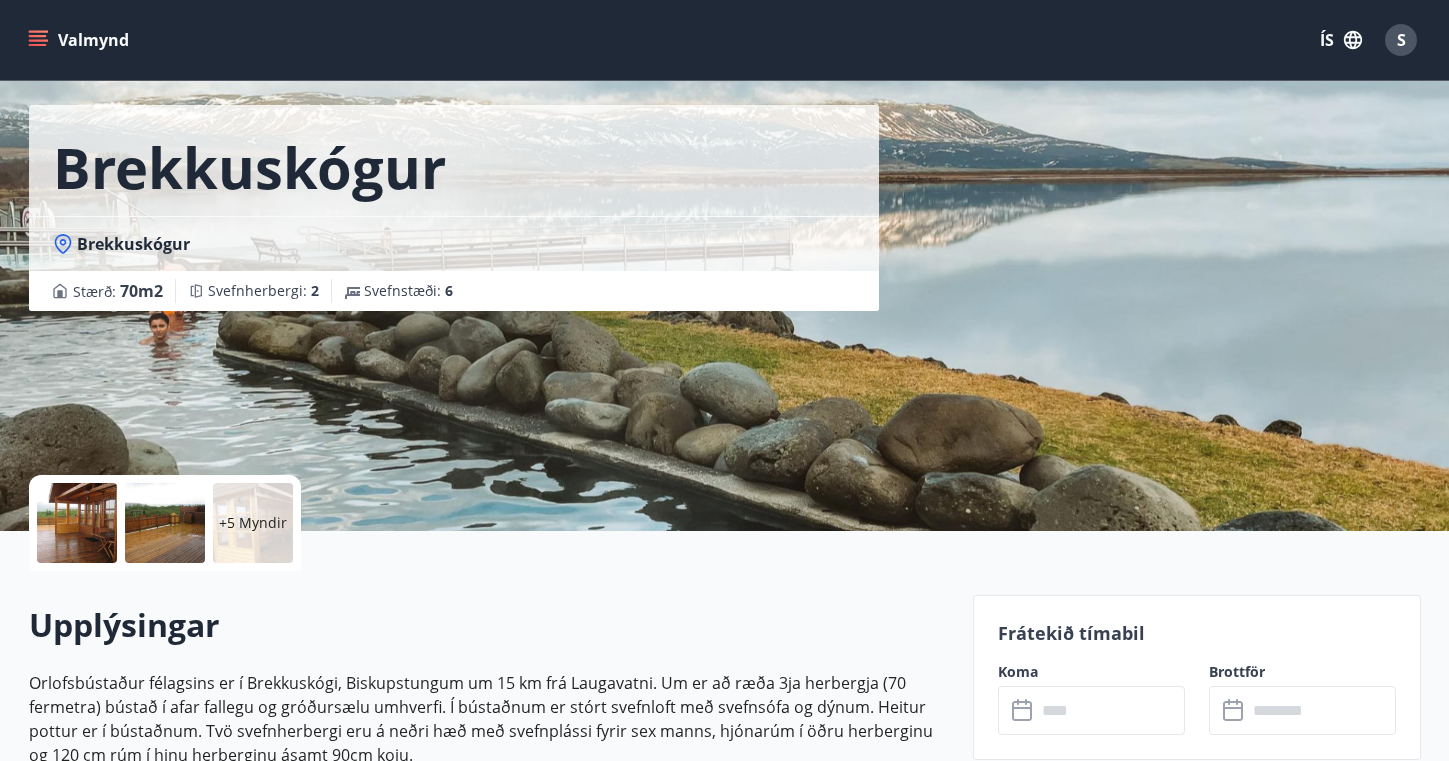 click at bounding box center [77, 523] 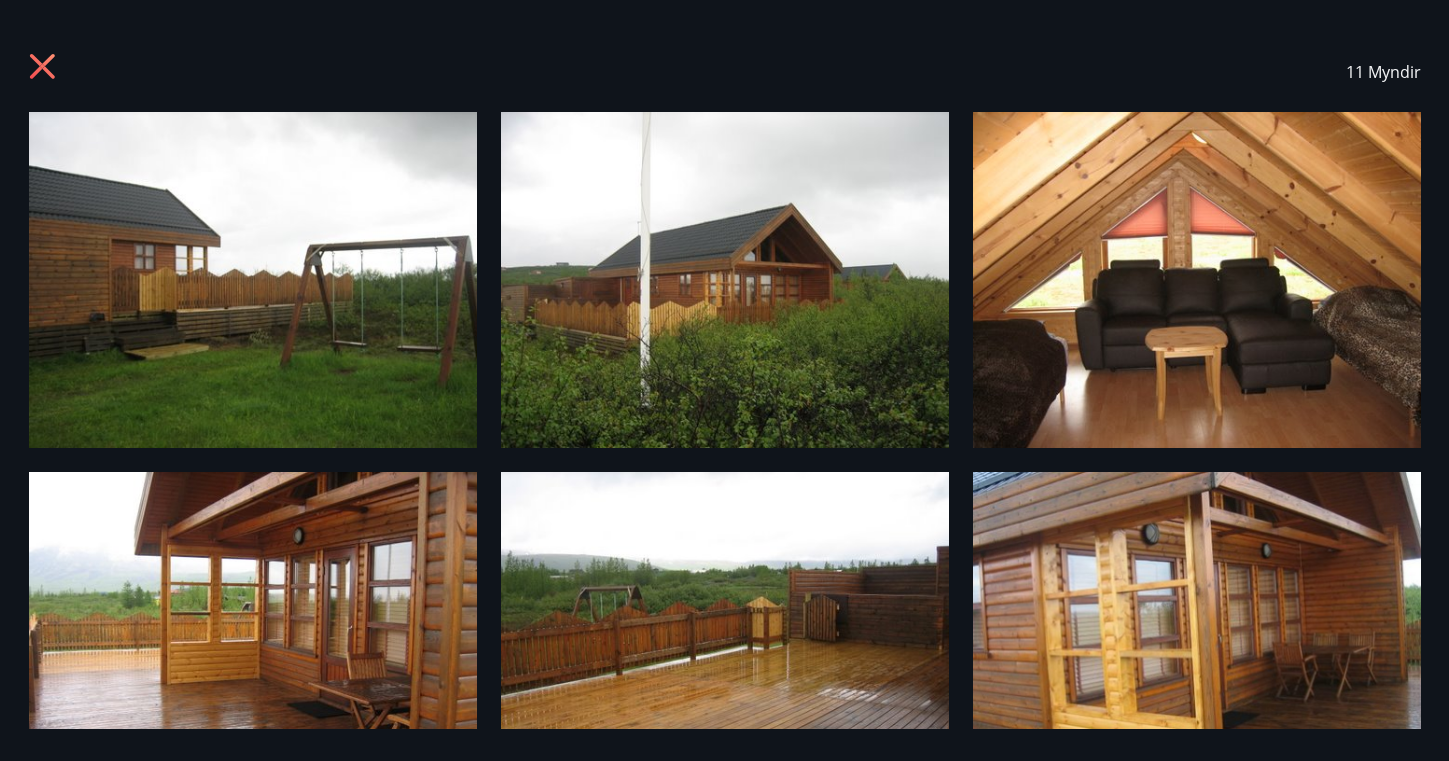 click at bounding box center (253, 280) 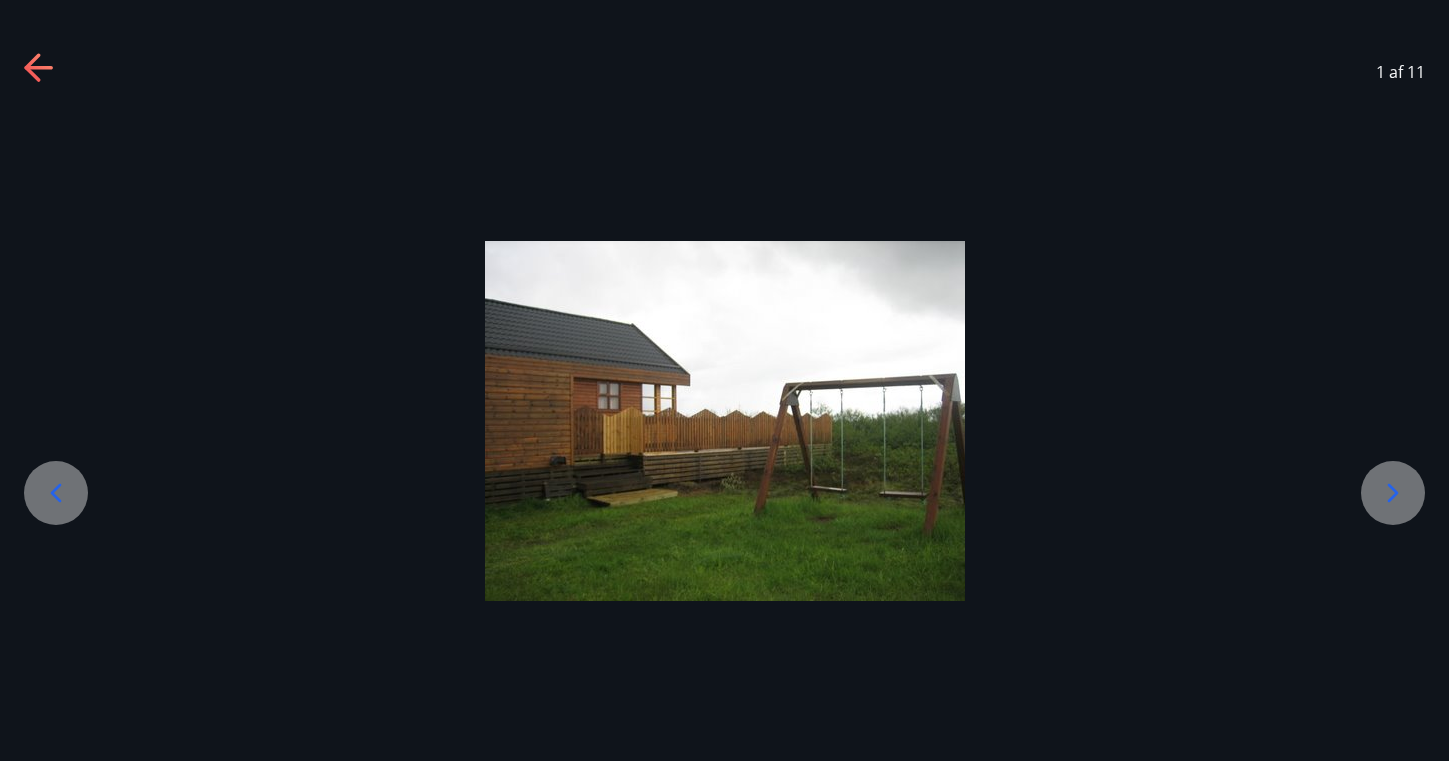 click 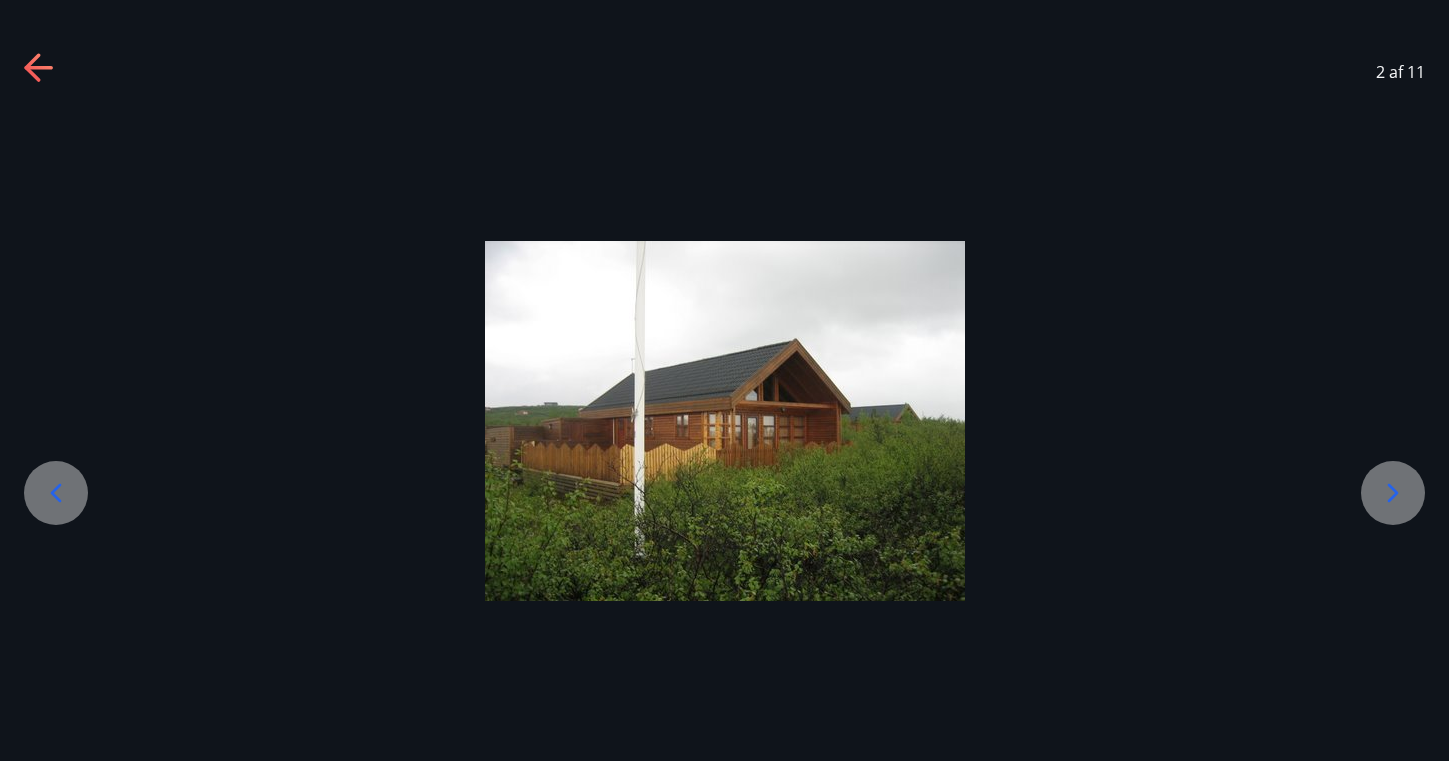 click 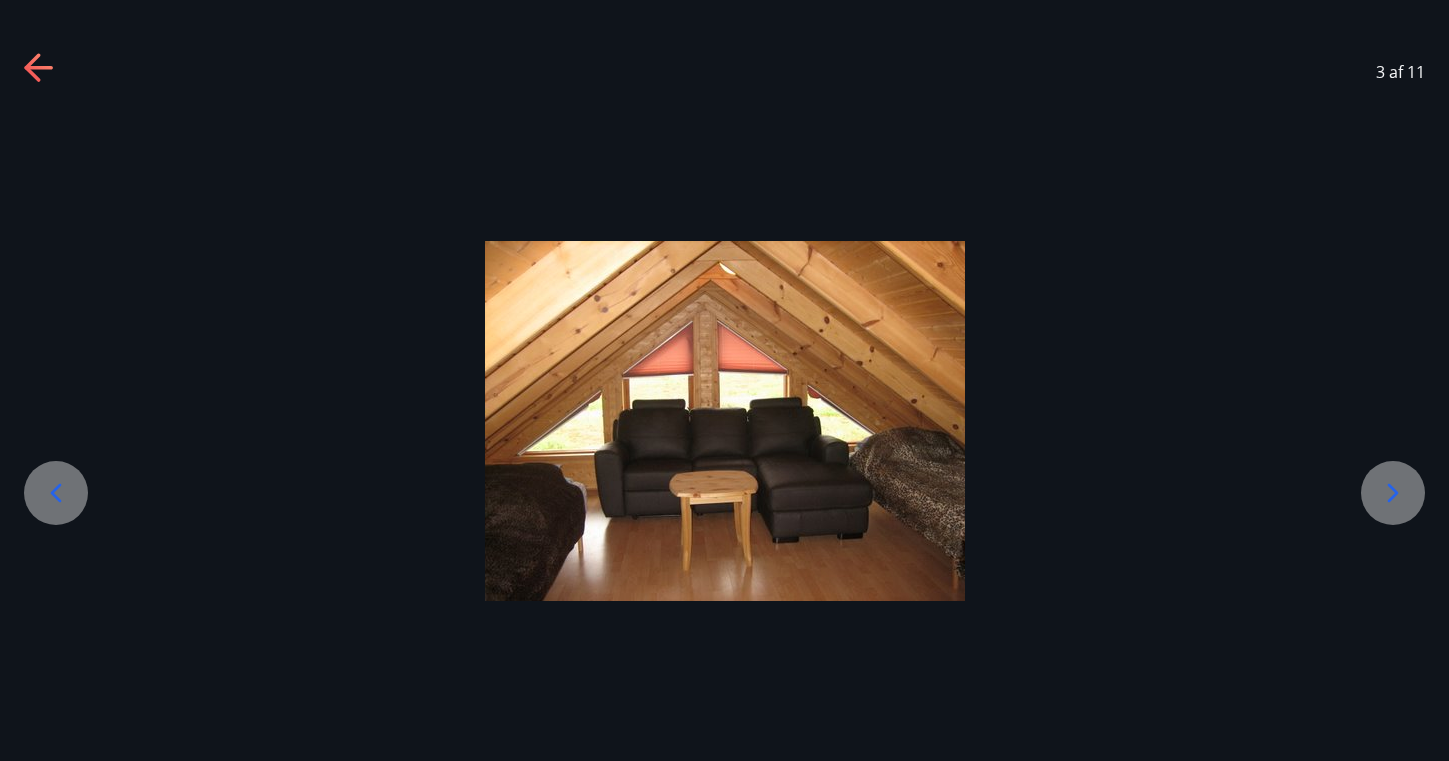 click 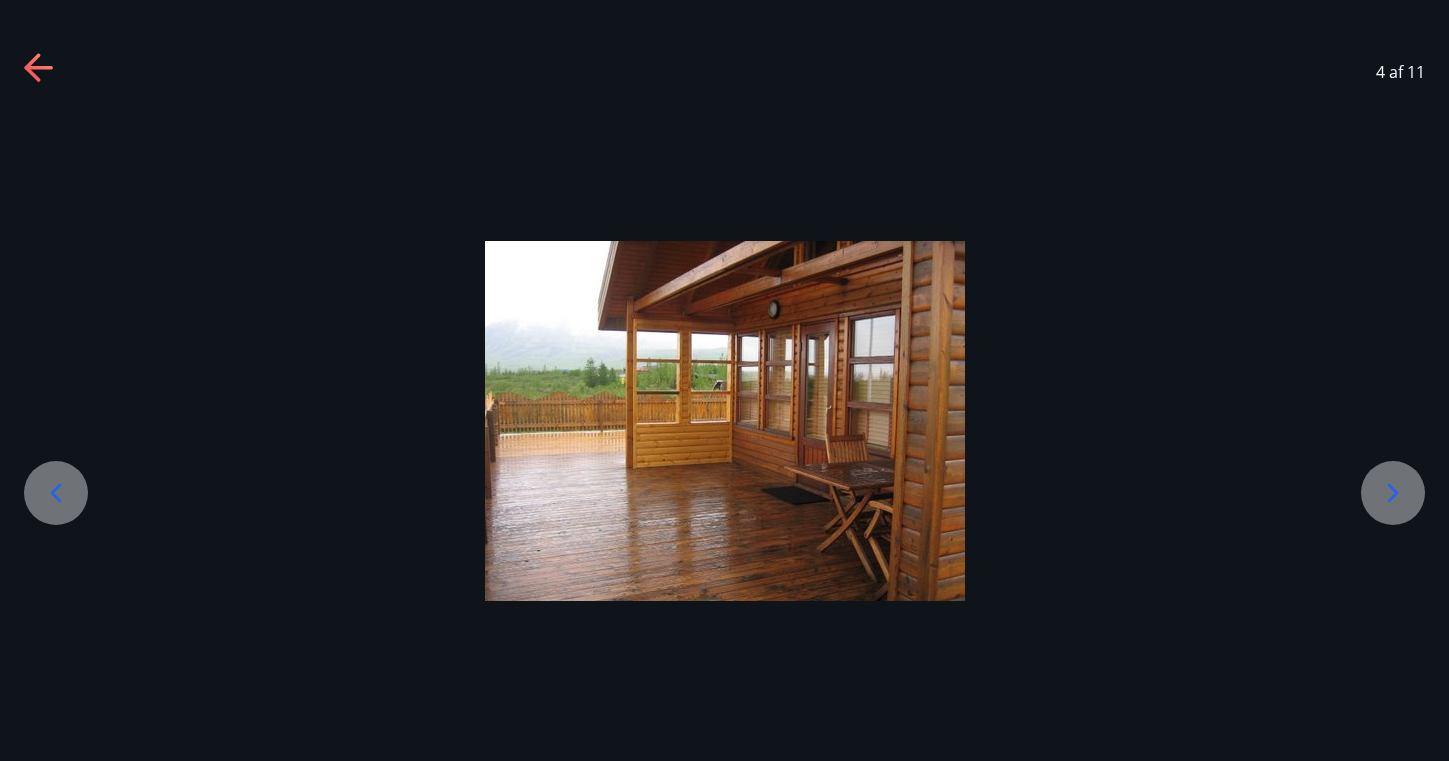 click 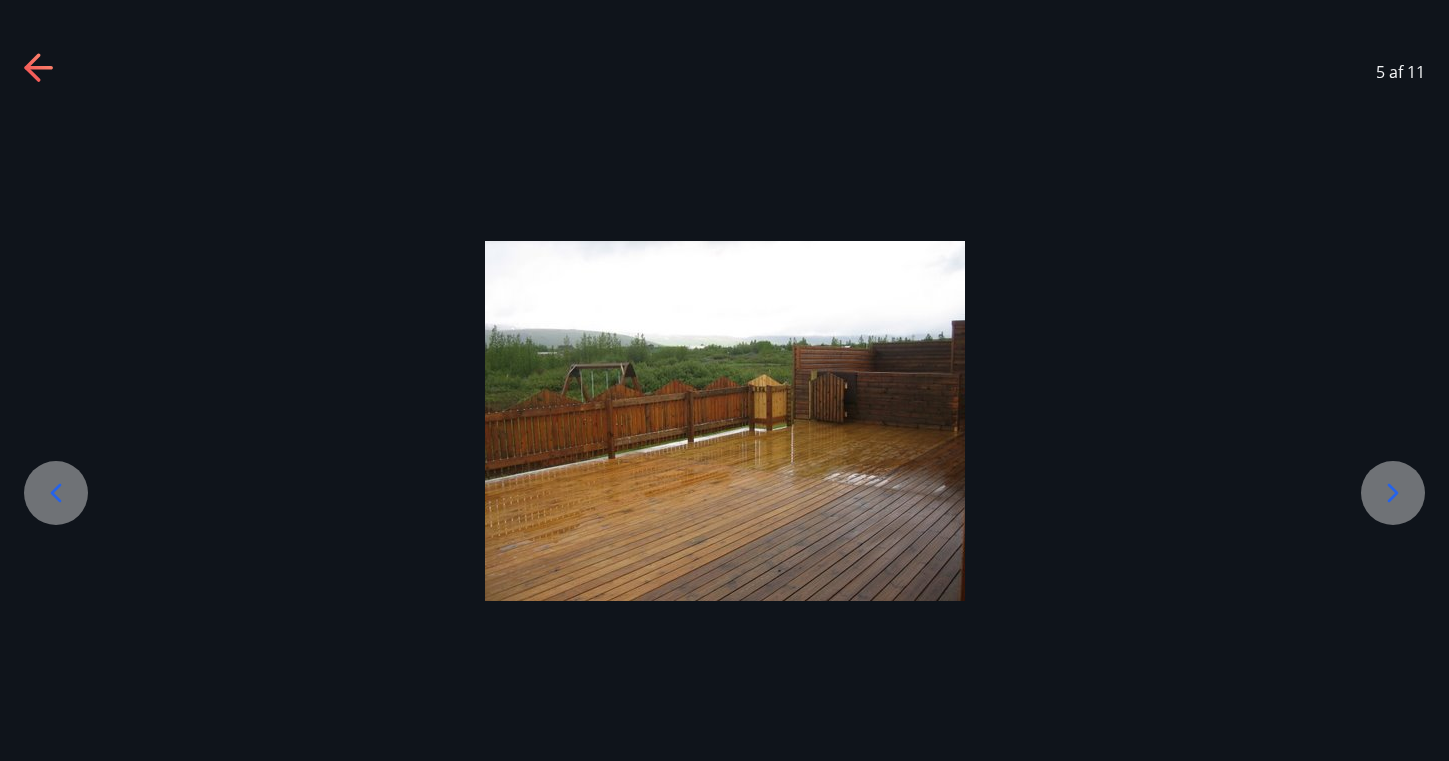 click 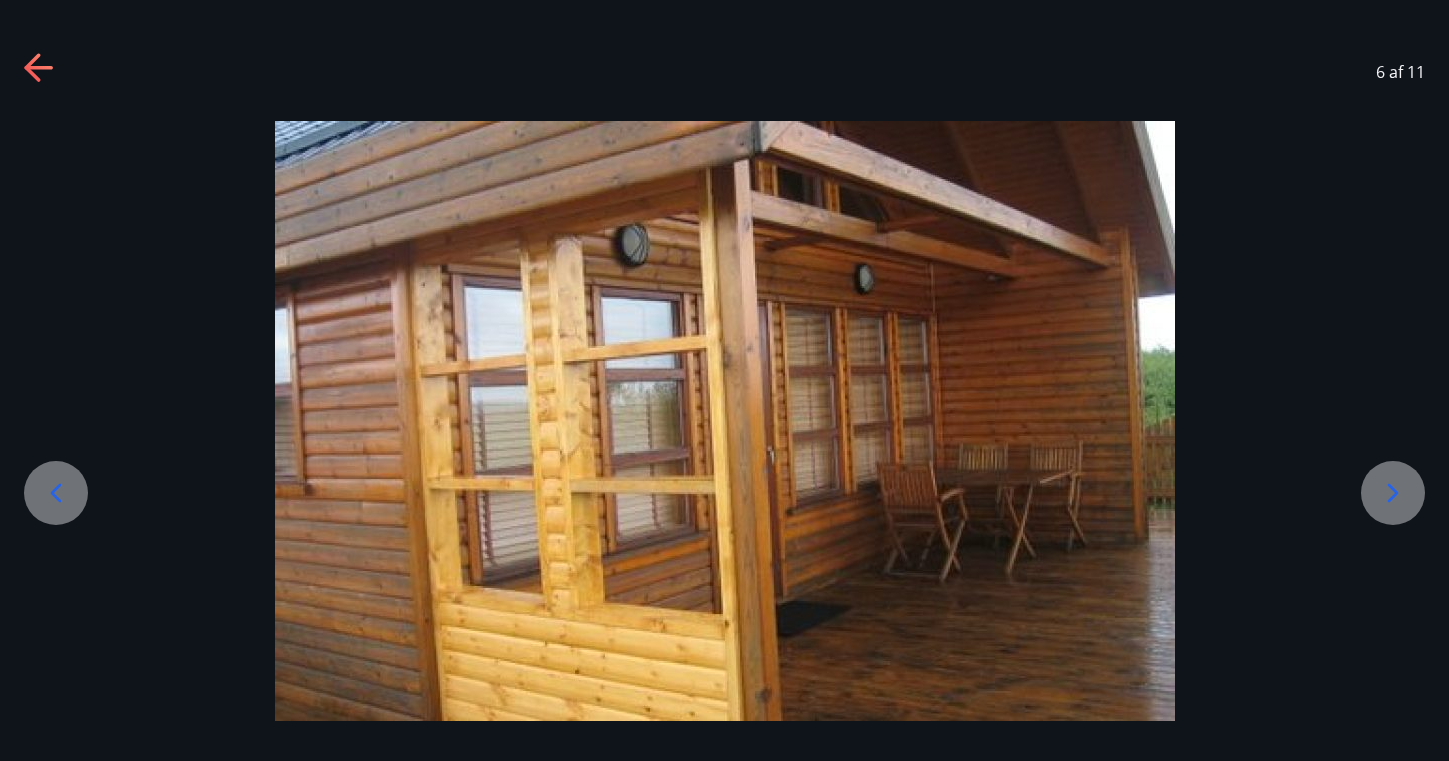 click 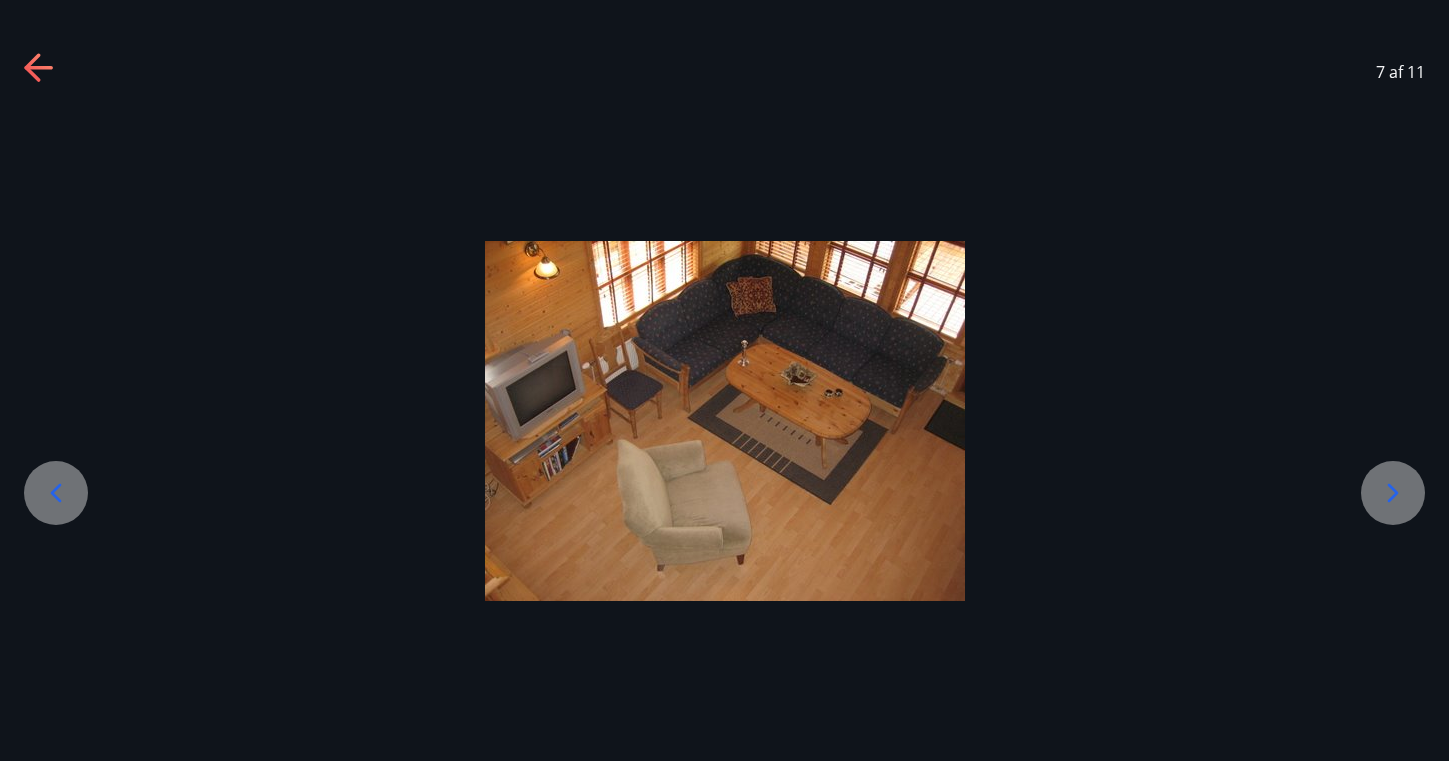 click 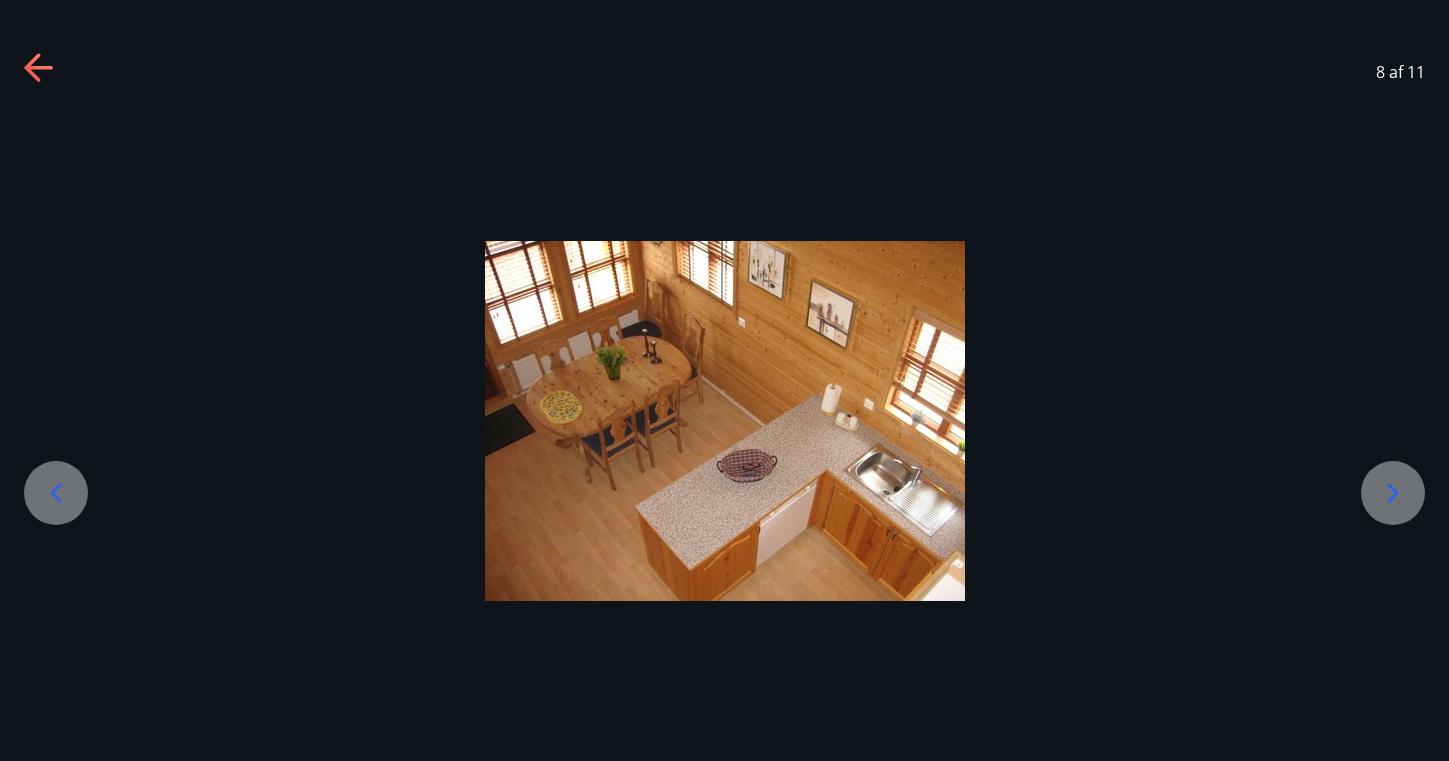 click 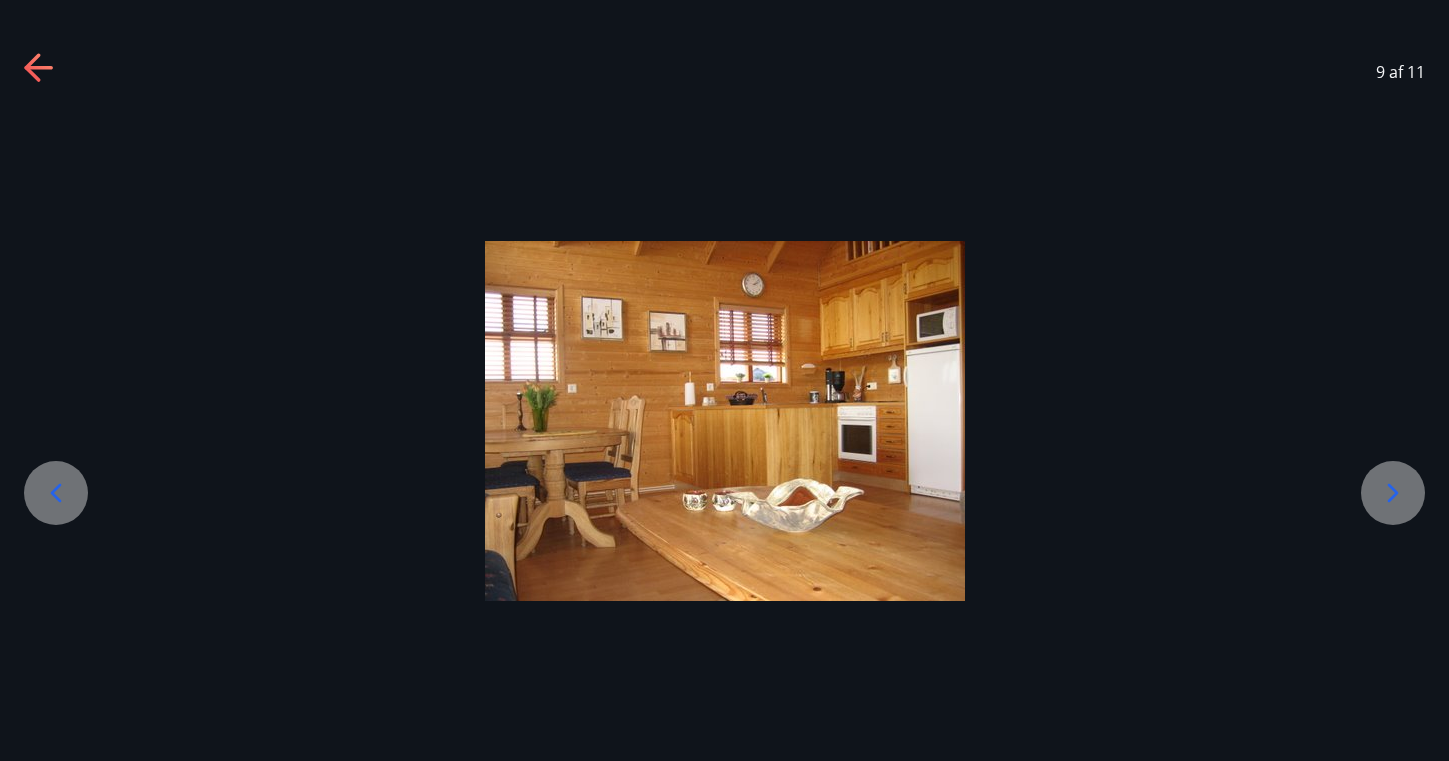click 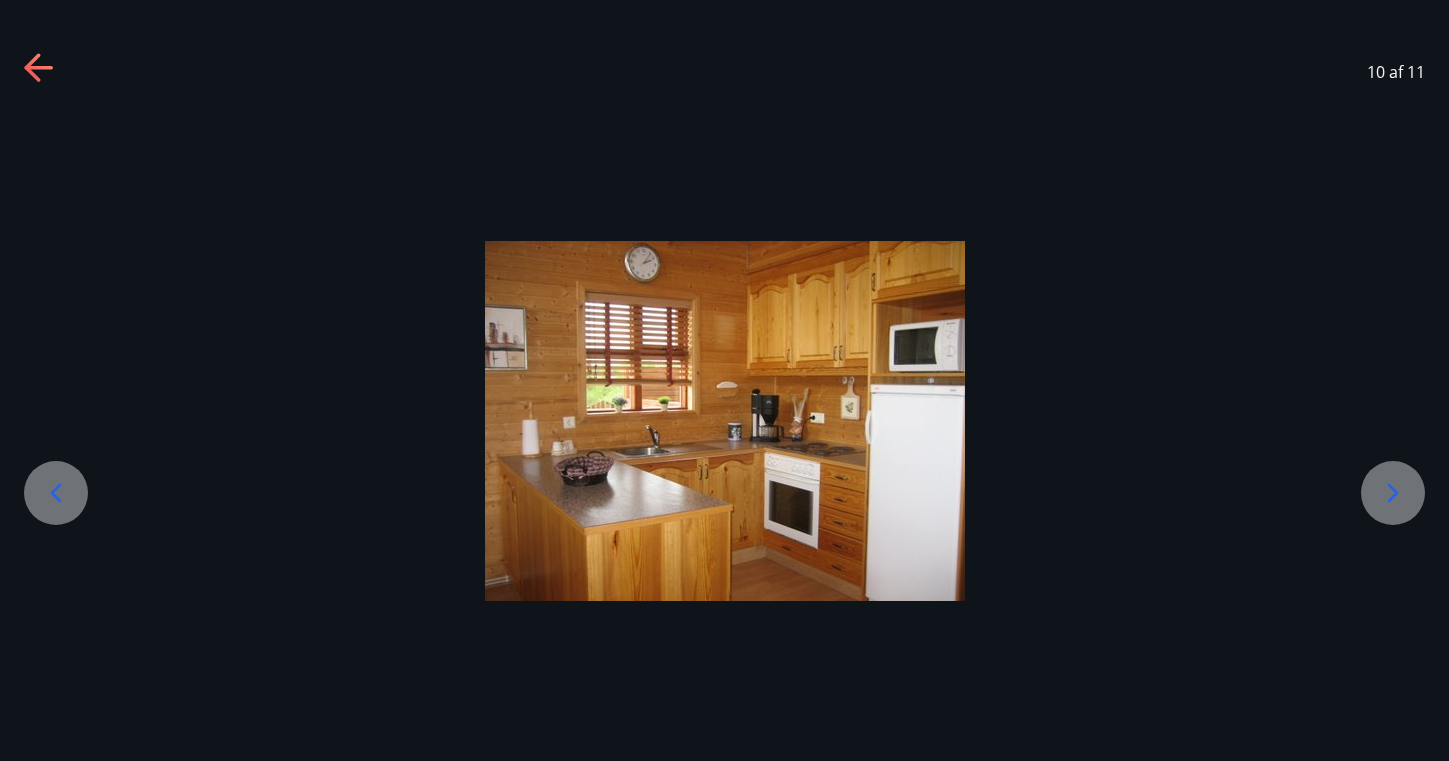 click 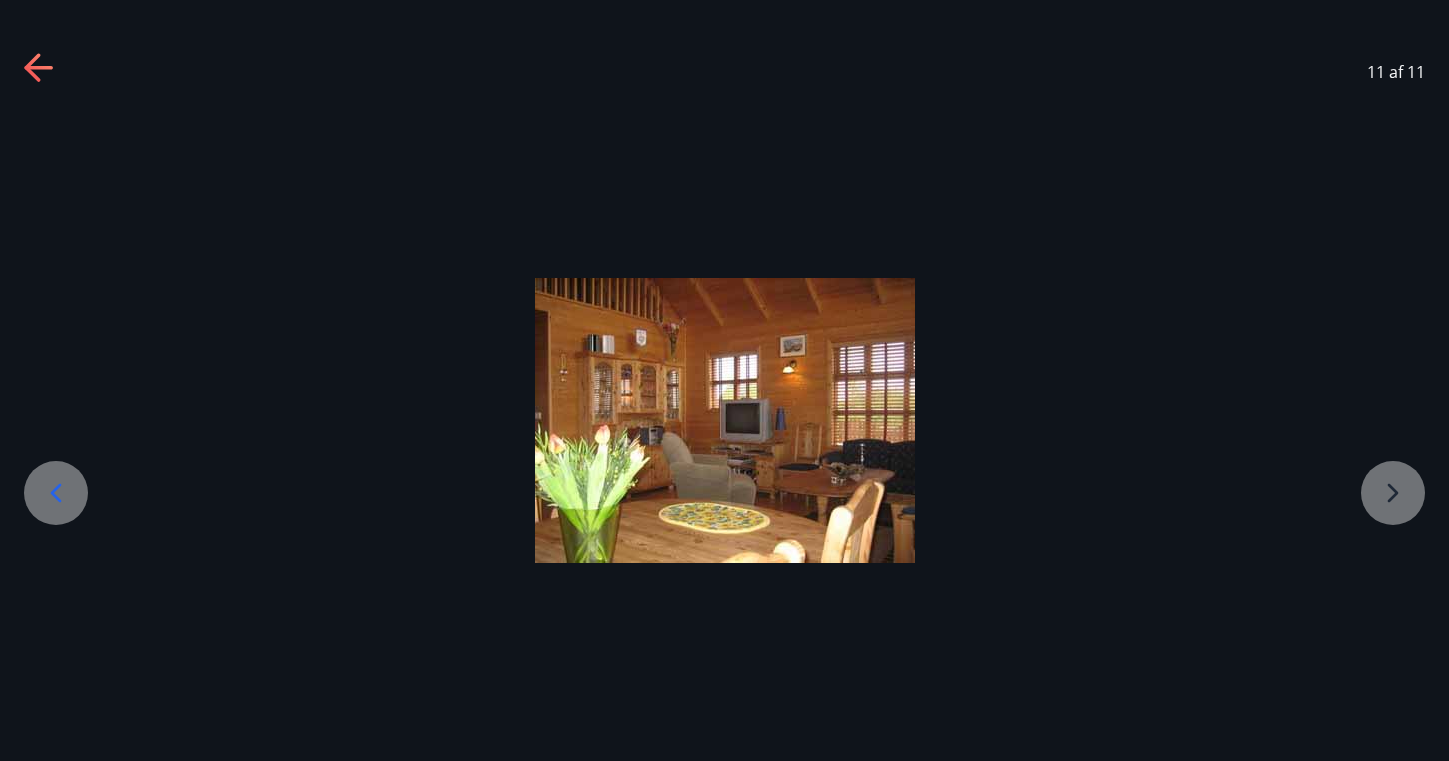 click at bounding box center (724, 420) 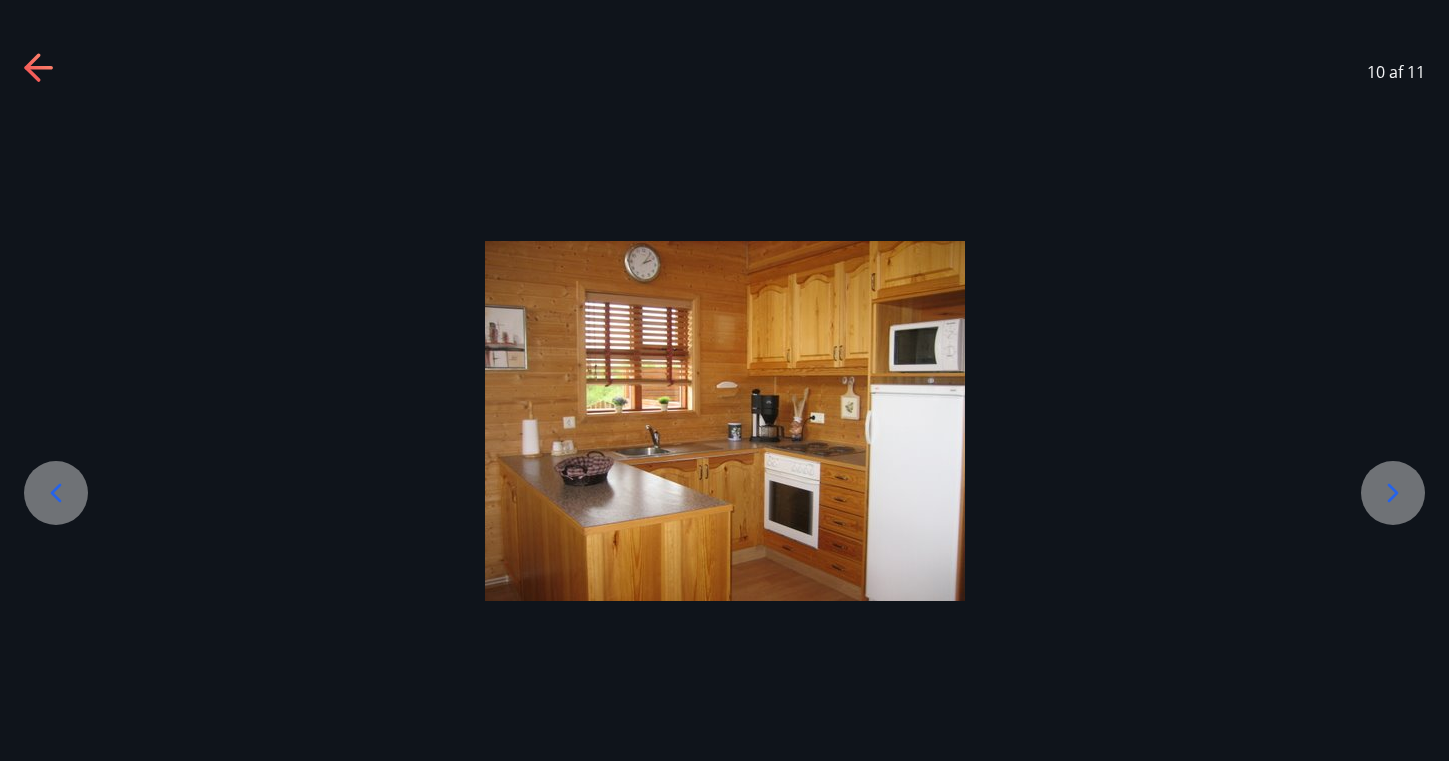 click 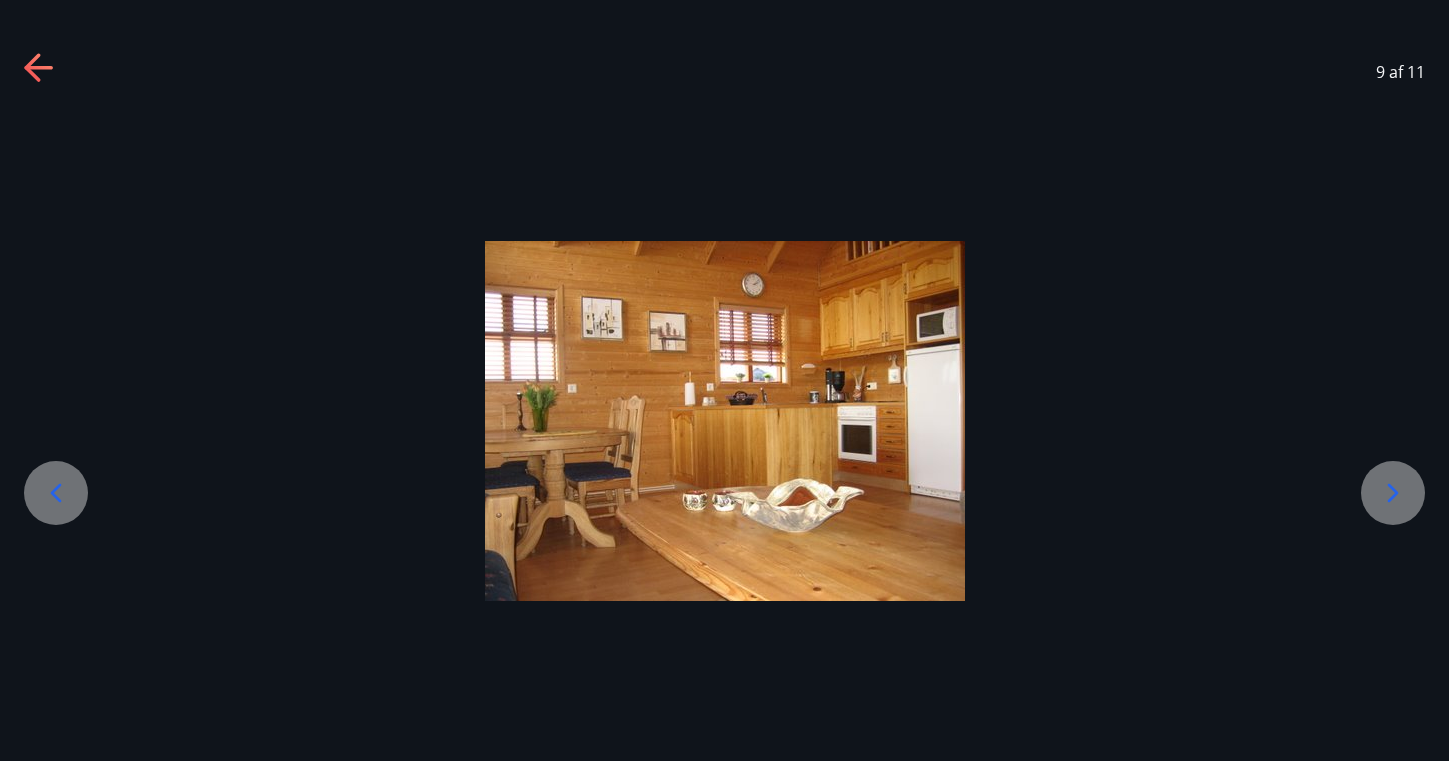 click 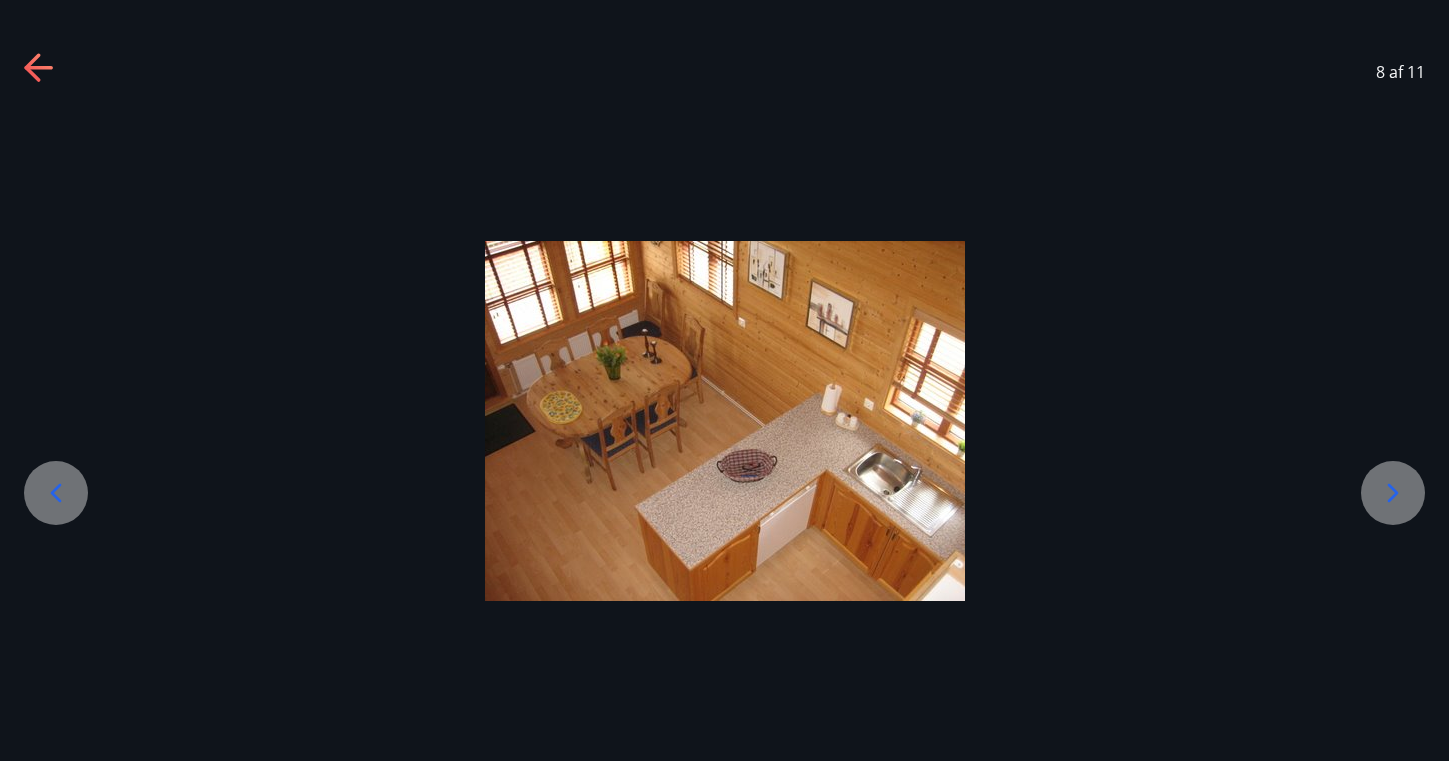click 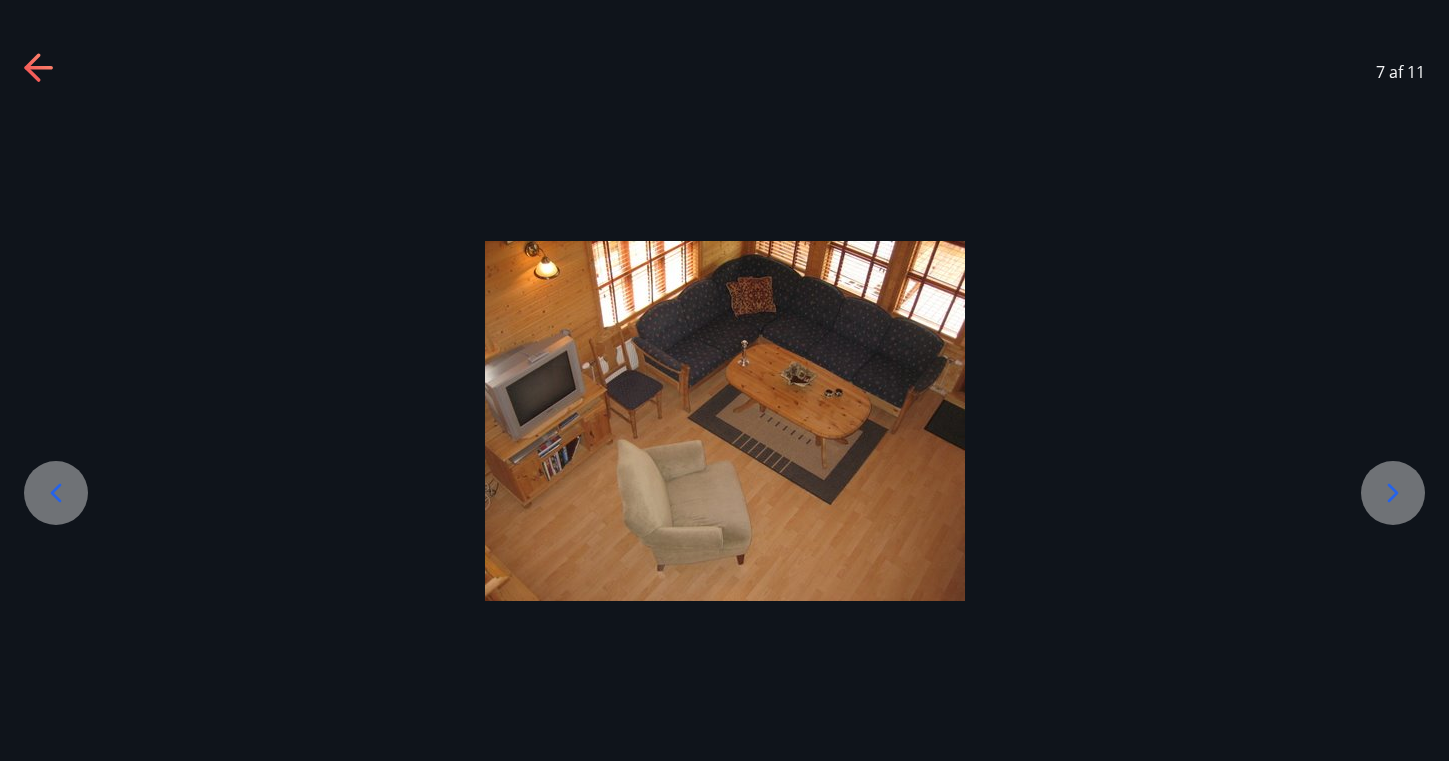 click 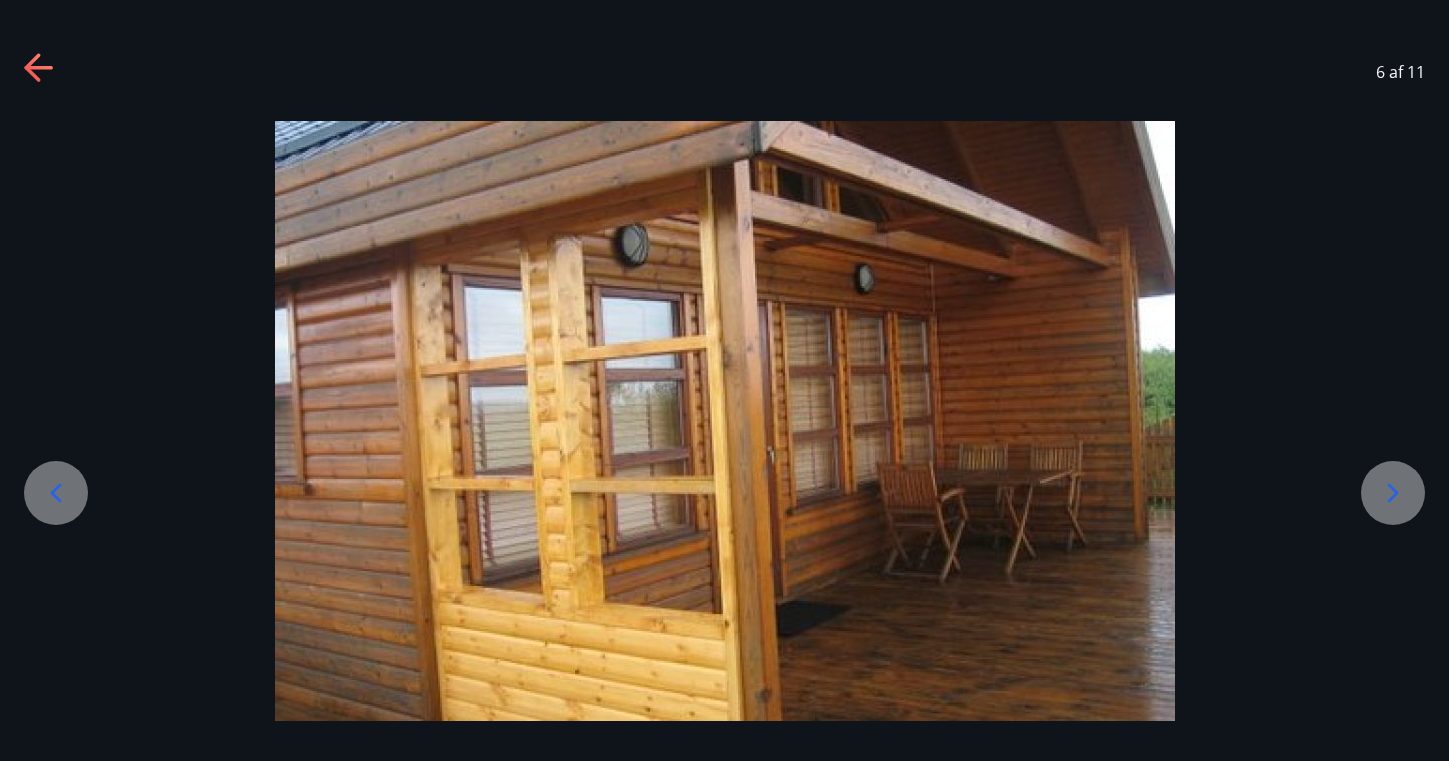 click 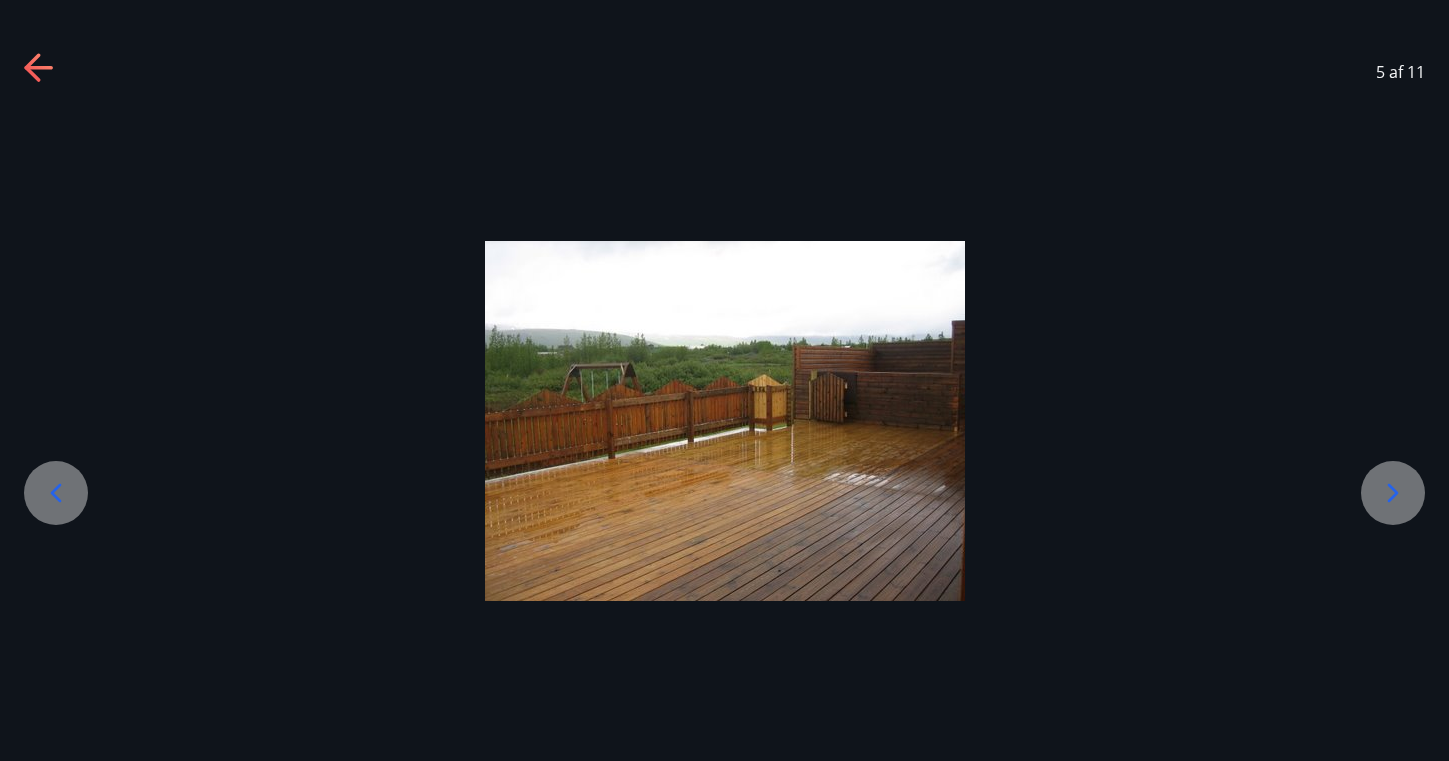 click 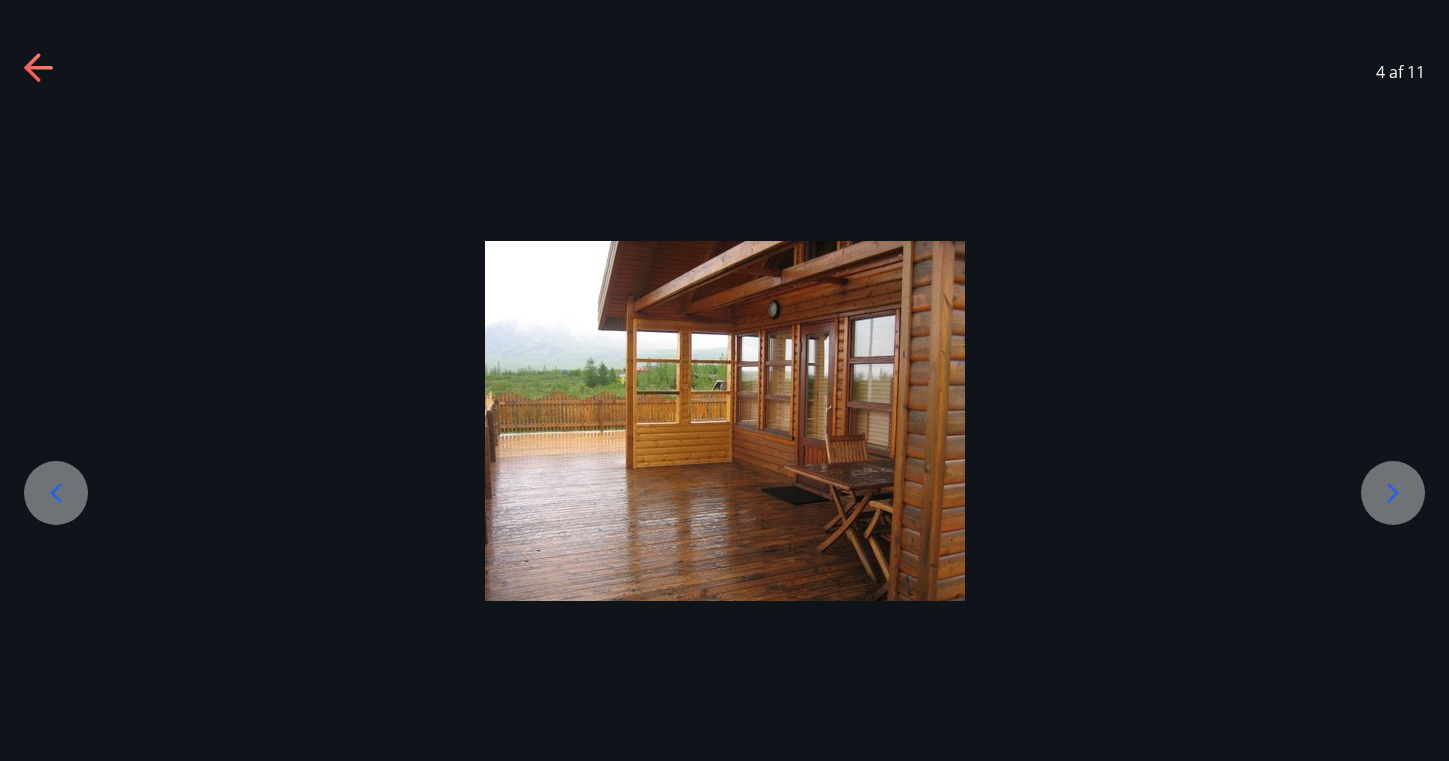click 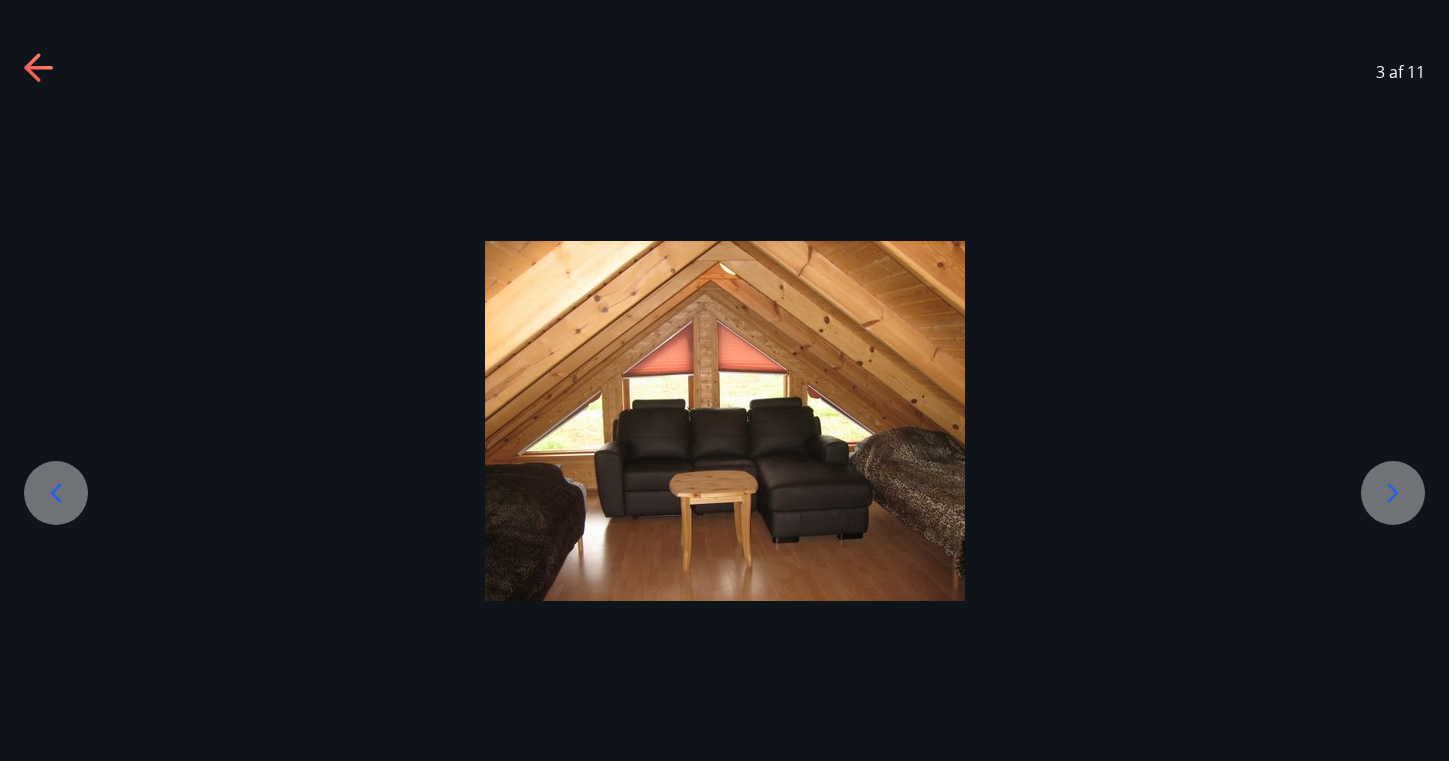 click 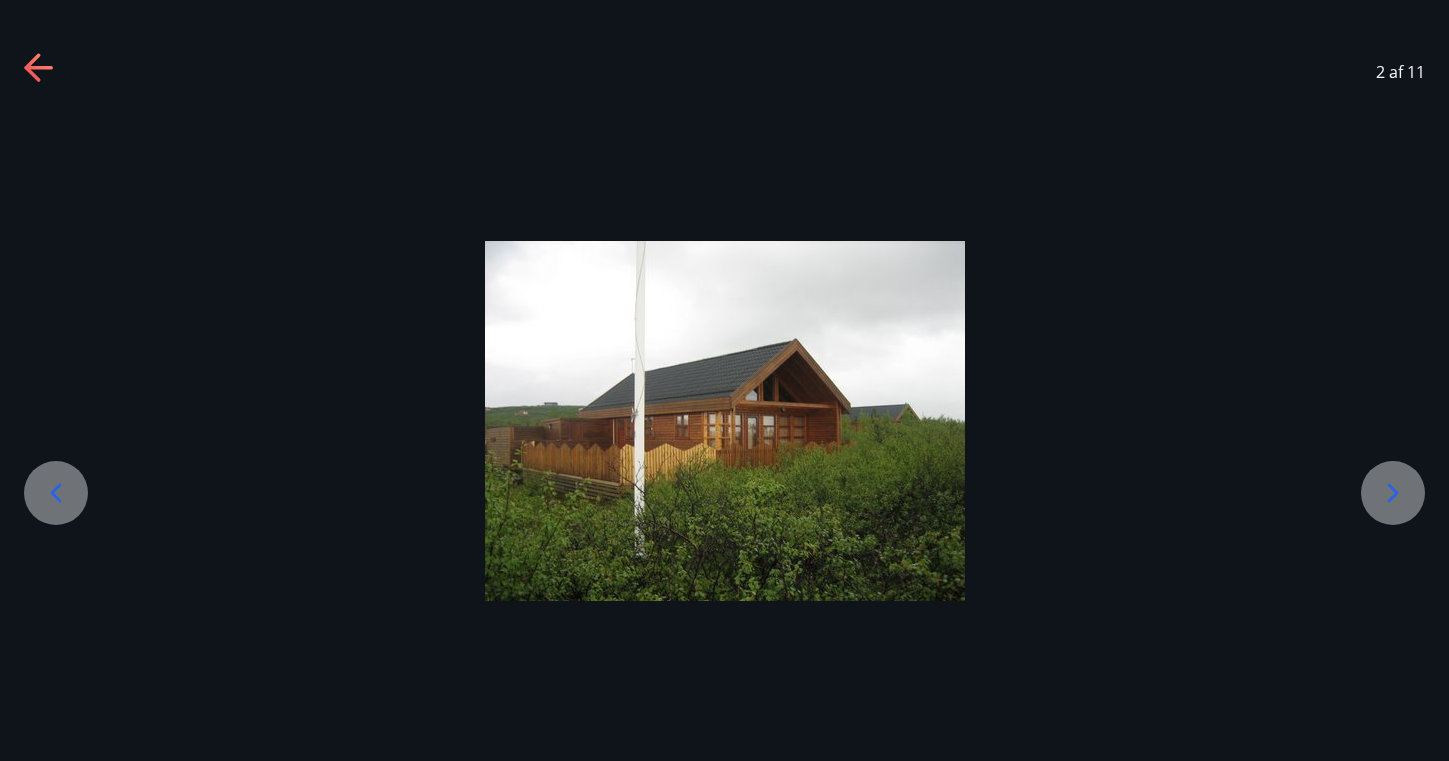 click 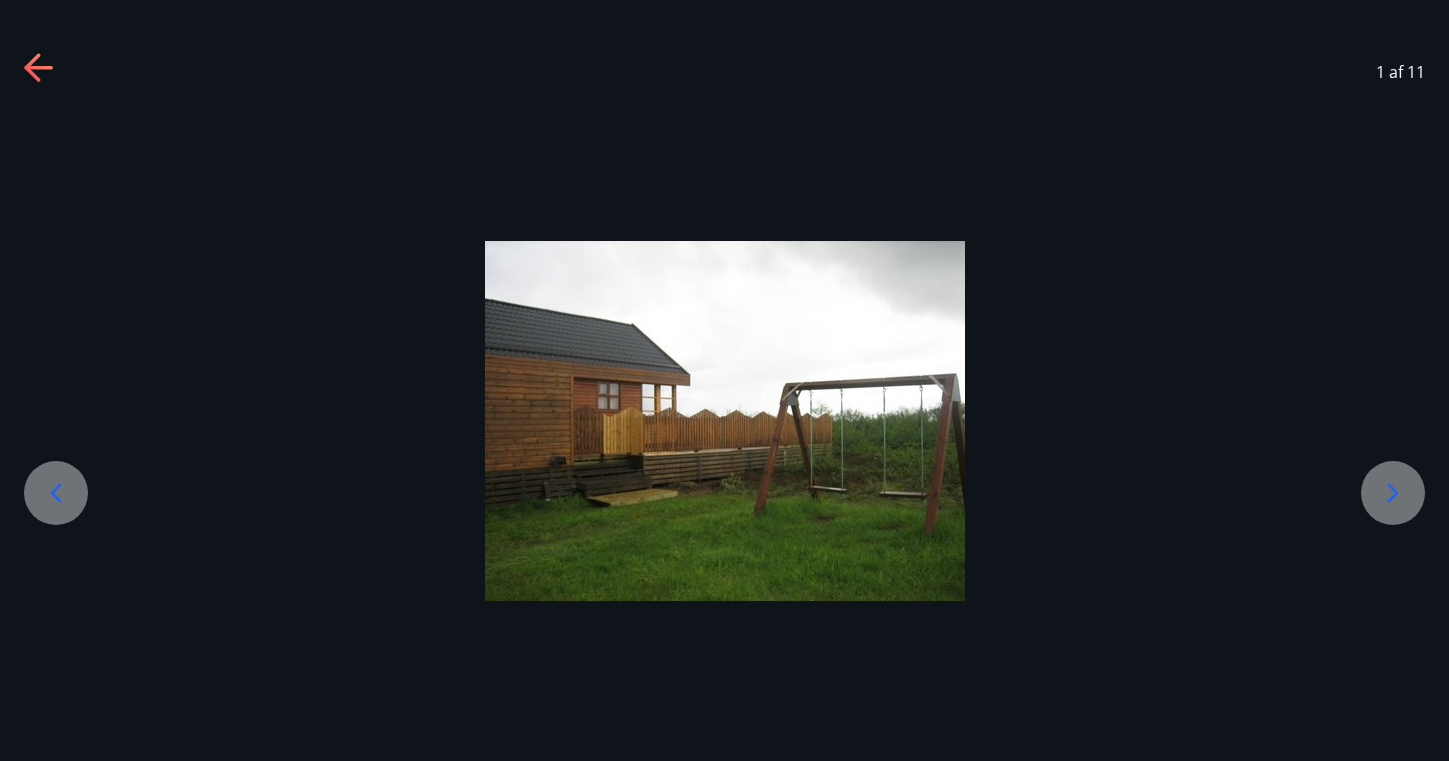 click 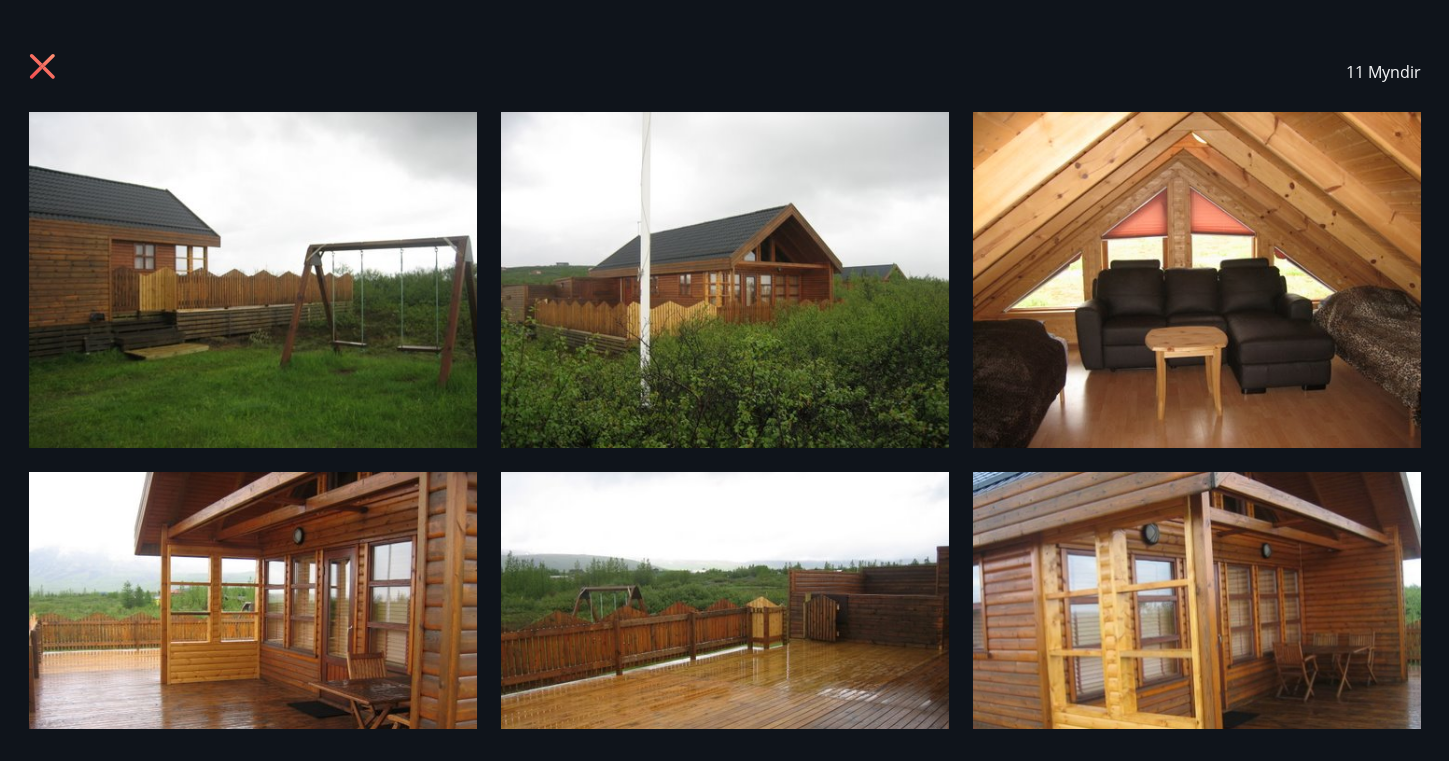 scroll, scrollTop: 0, scrollLeft: 0, axis: both 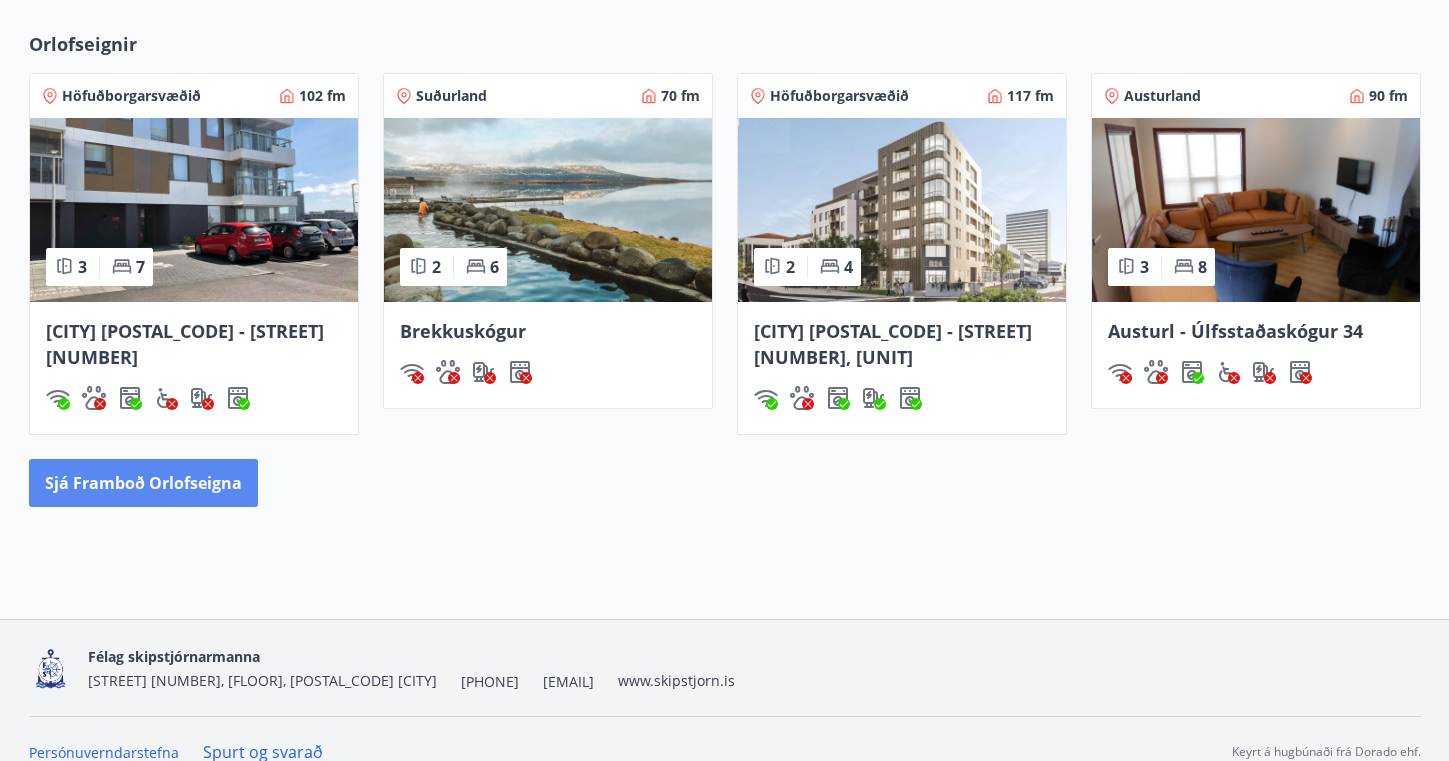 click on "Sjá framboð orlofseigna" at bounding box center [143, 483] 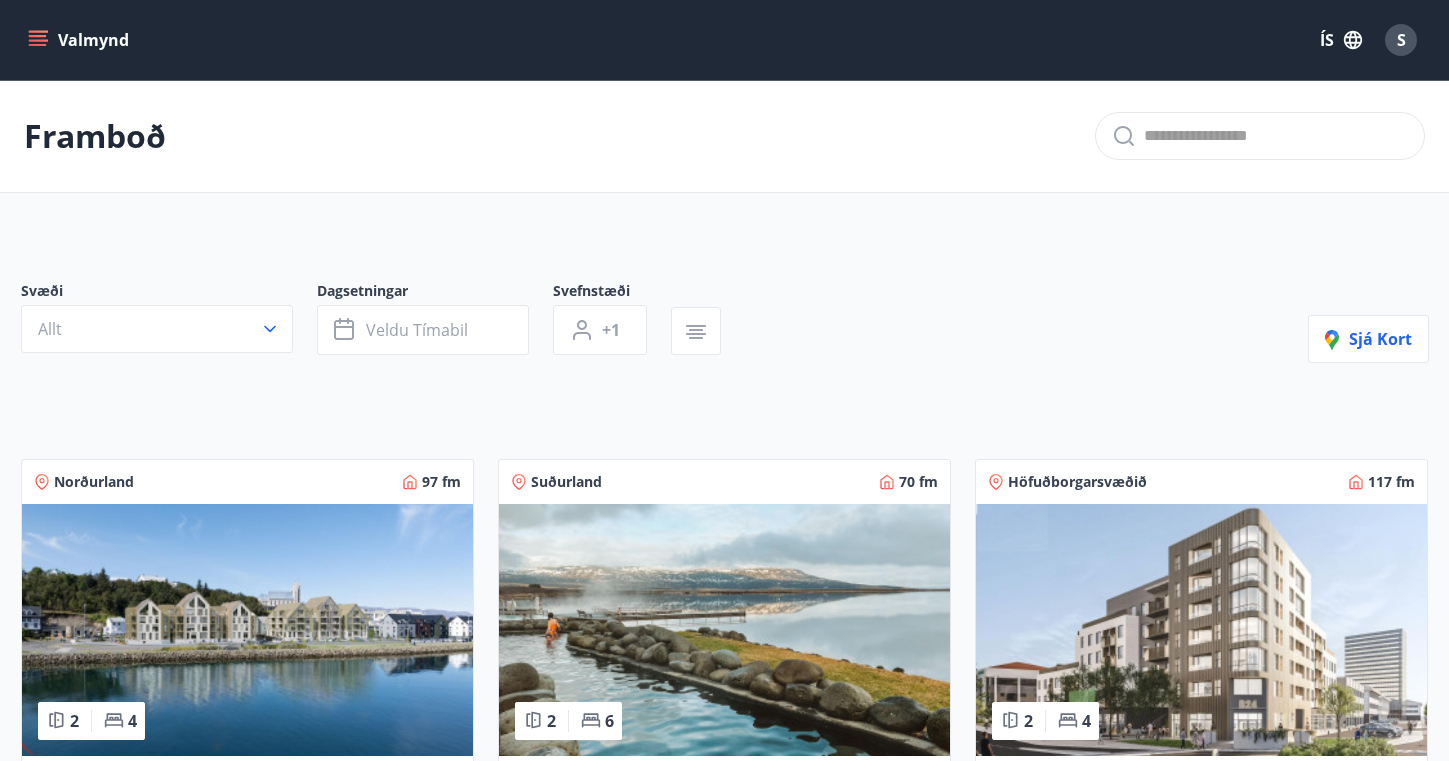 scroll, scrollTop: 0, scrollLeft: 0, axis: both 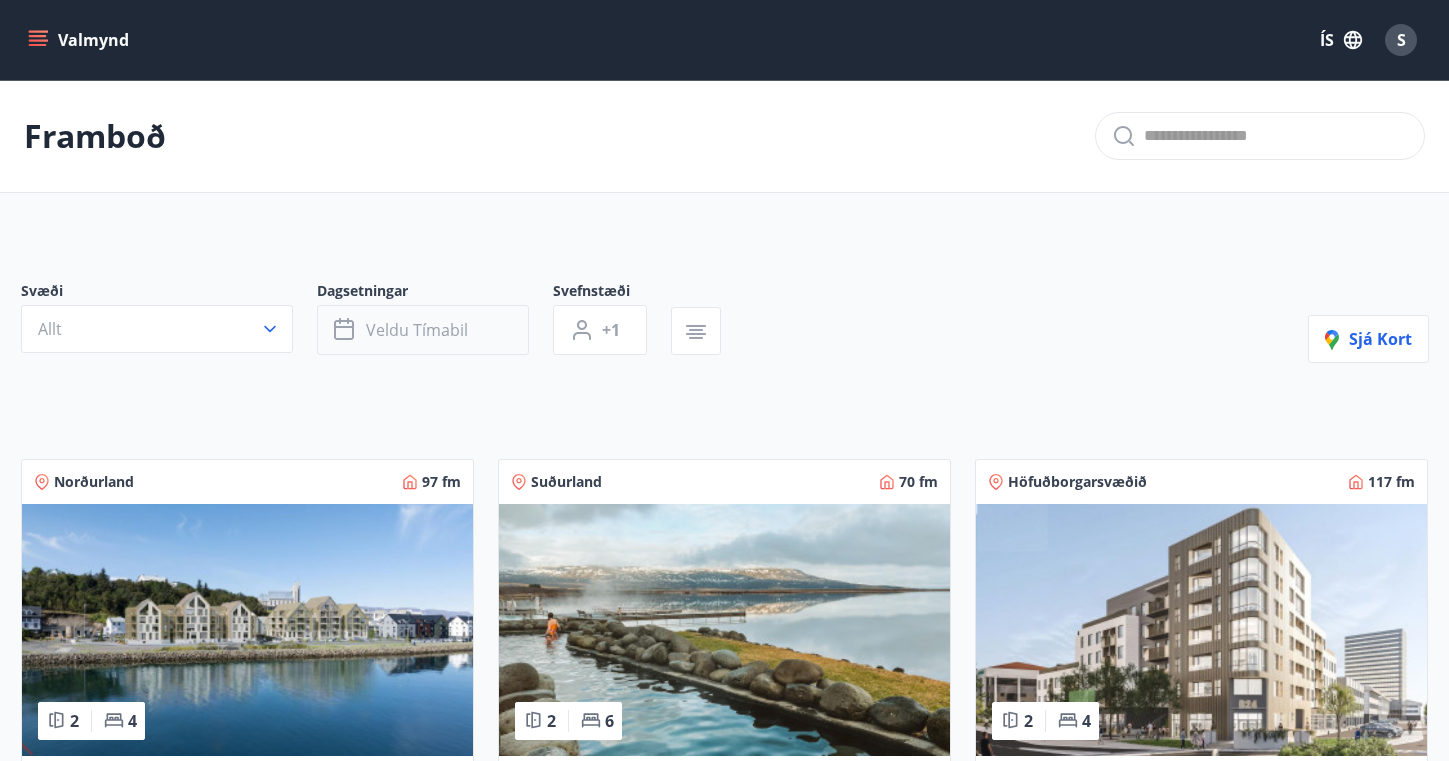 click on "Veldu tímabil" at bounding box center (417, 330) 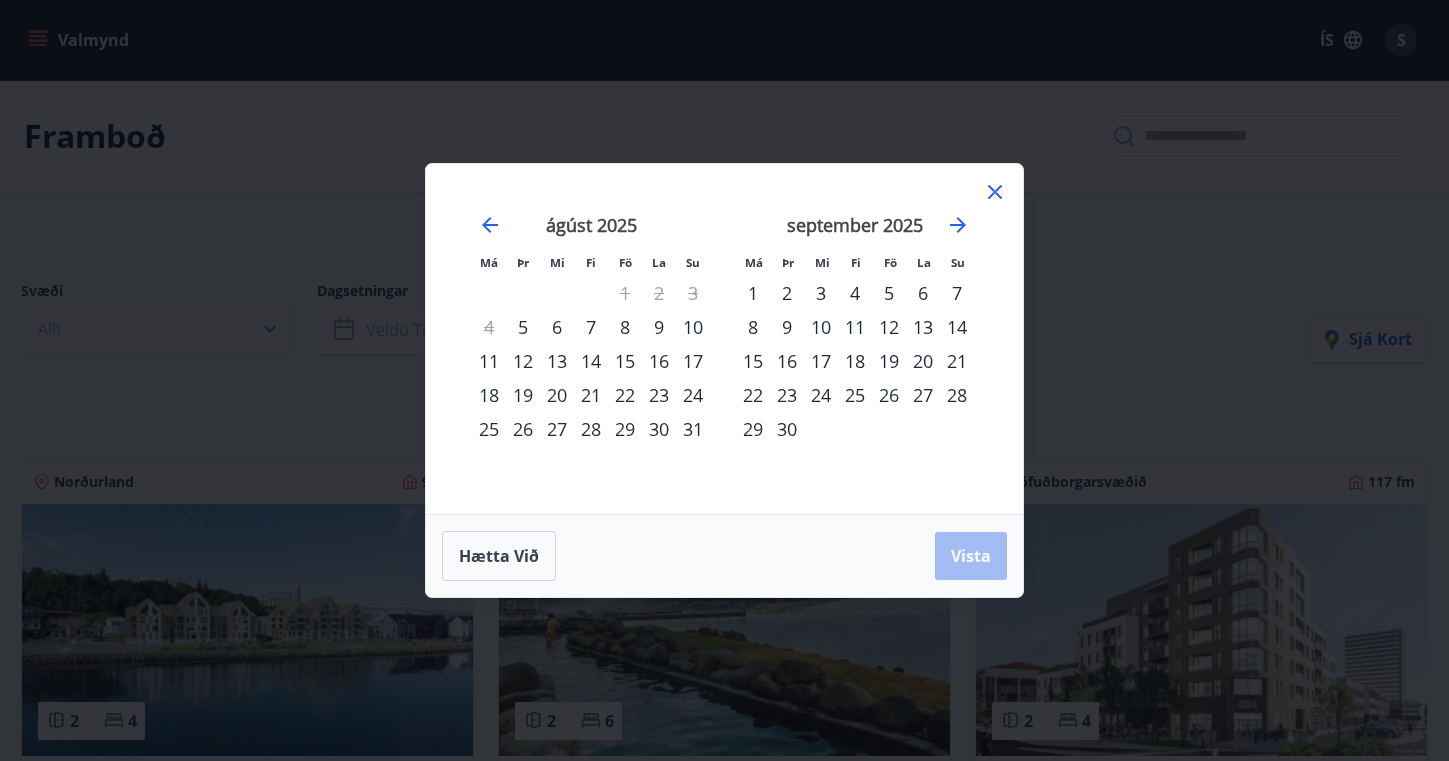 click on "8" at bounding box center [625, 327] 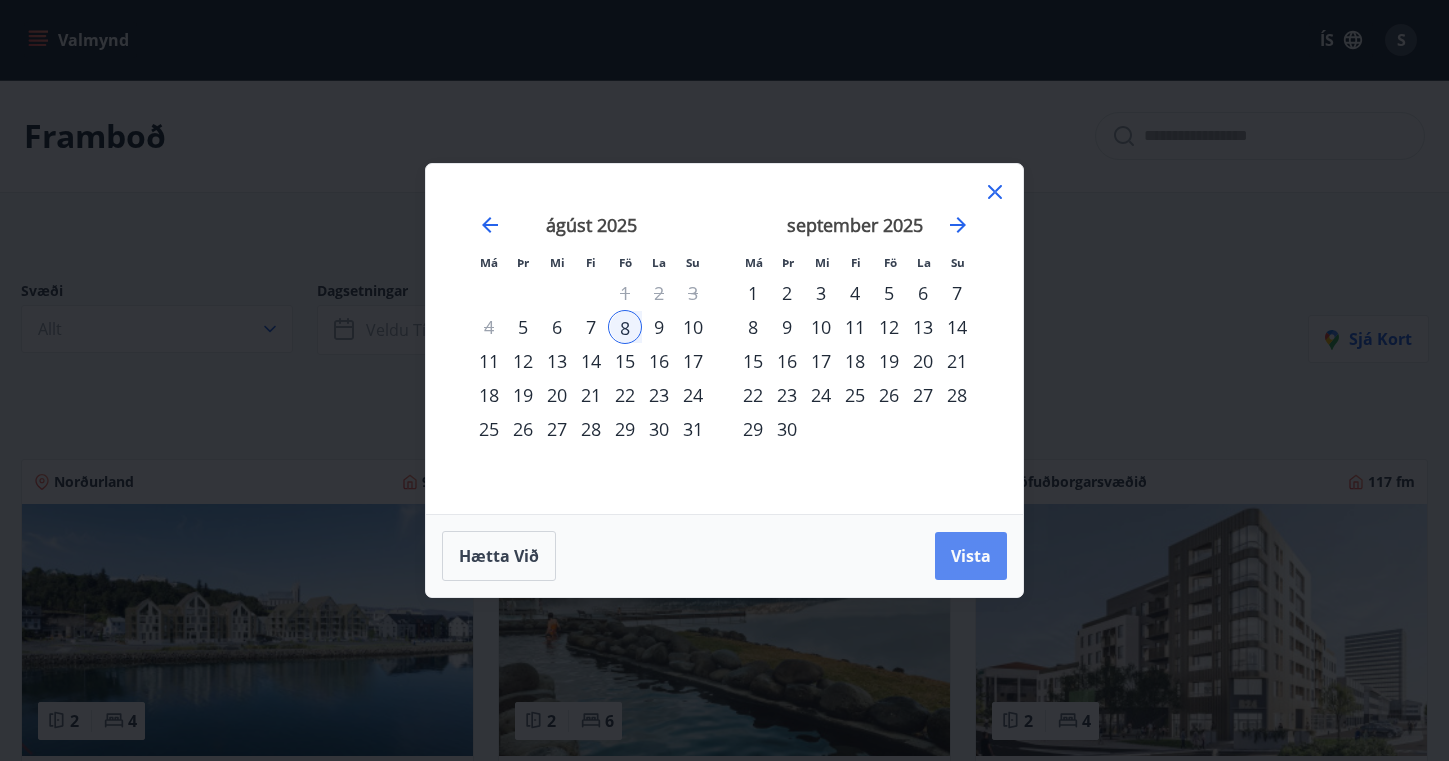 click on "Vista" at bounding box center (971, 556) 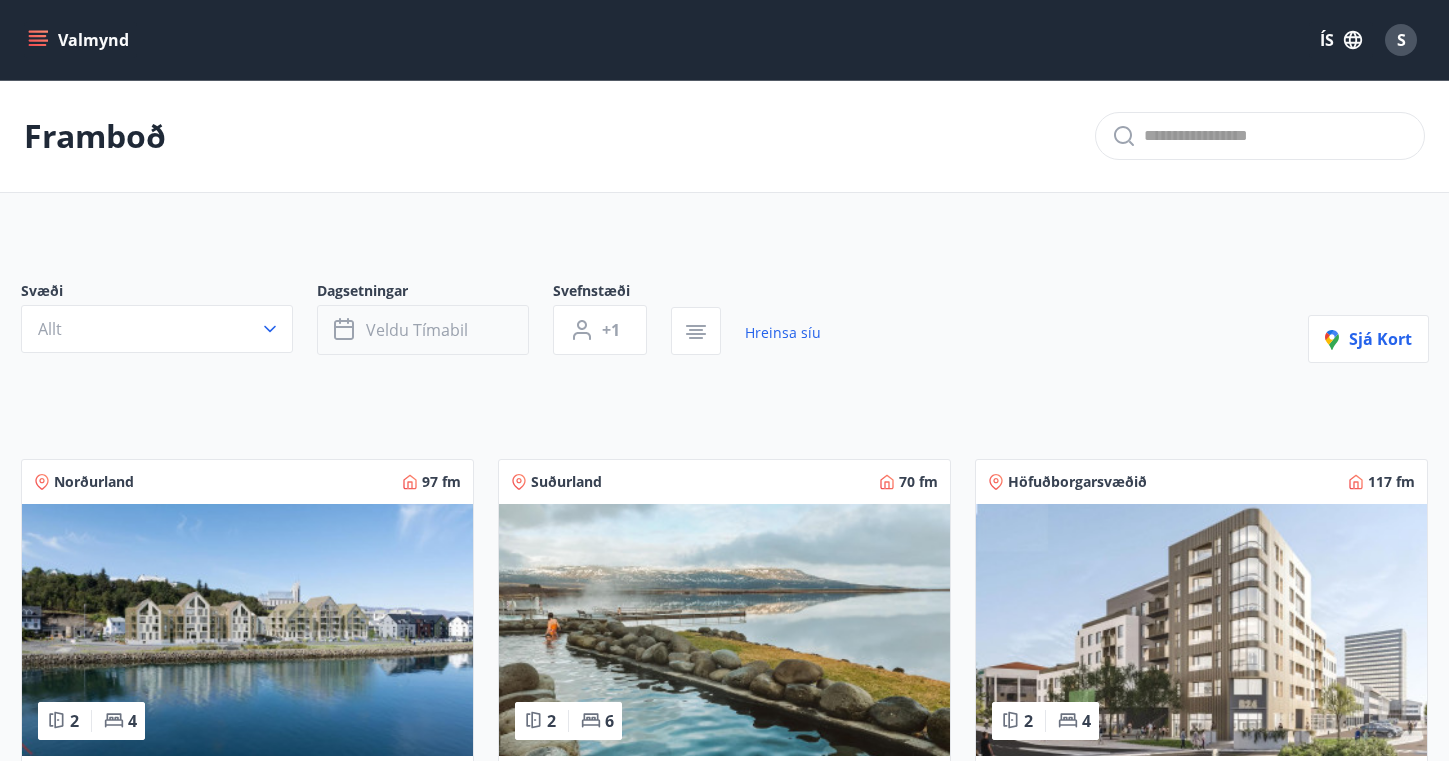 click on "Veldu tímabil" at bounding box center (423, 330) 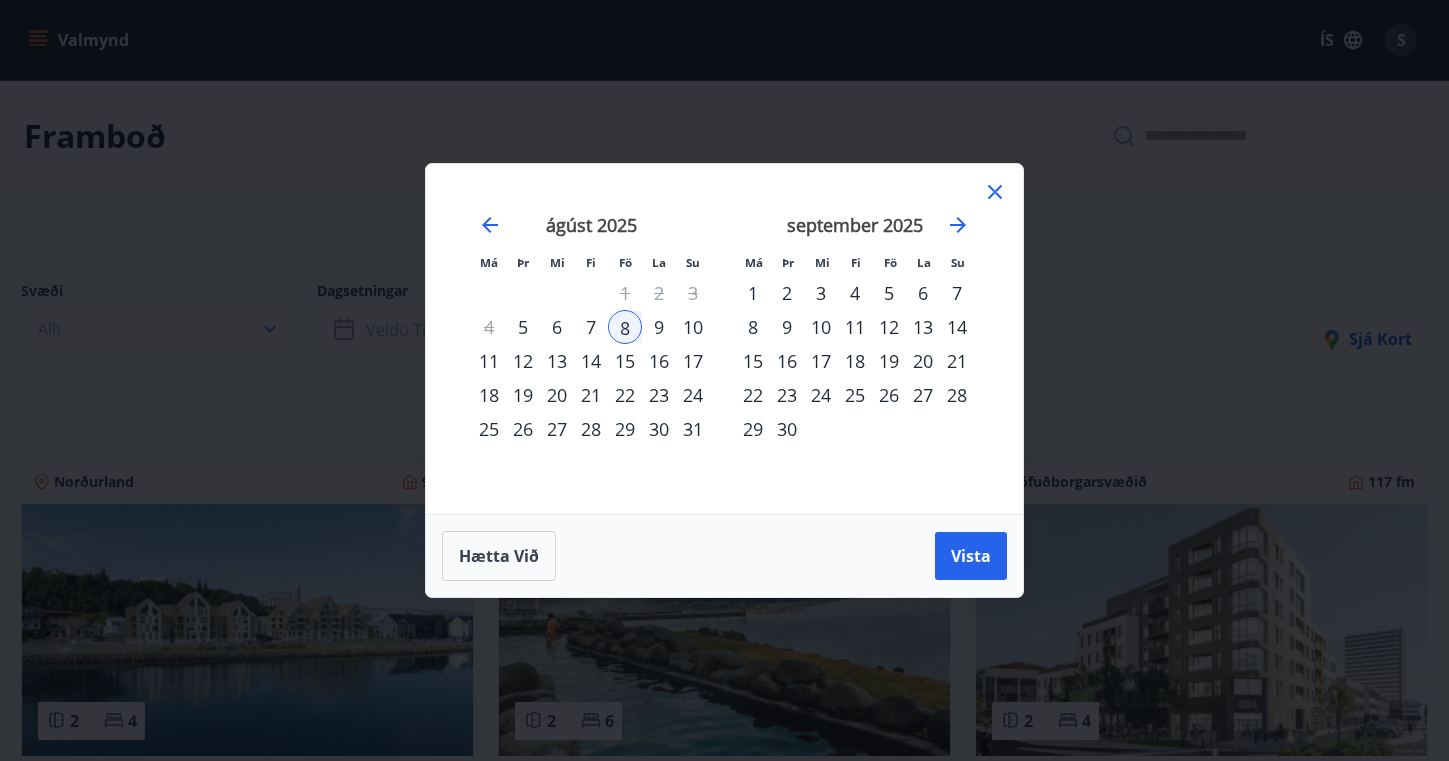 click on "15" at bounding box center (625, 361) 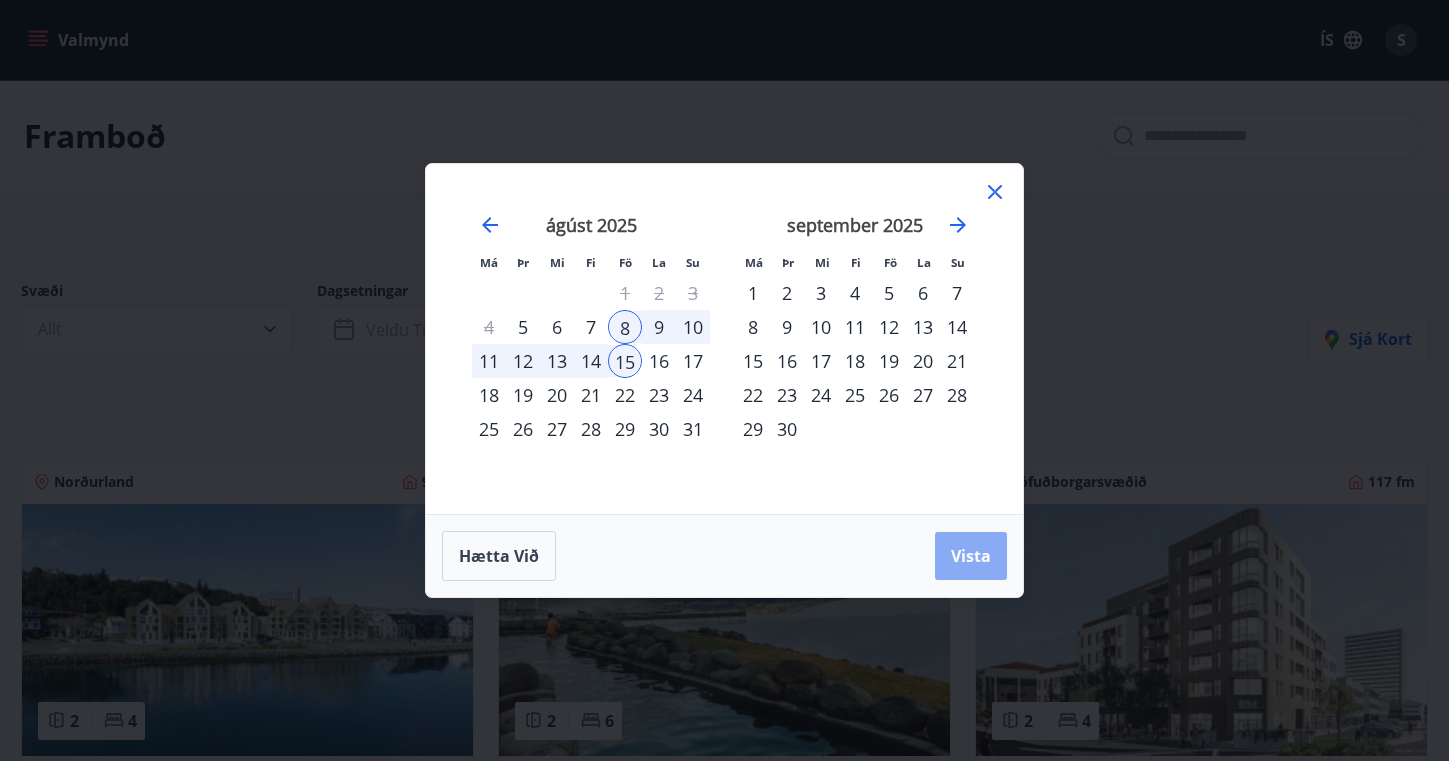 click on "Vista" at bounding box center (971, 556) 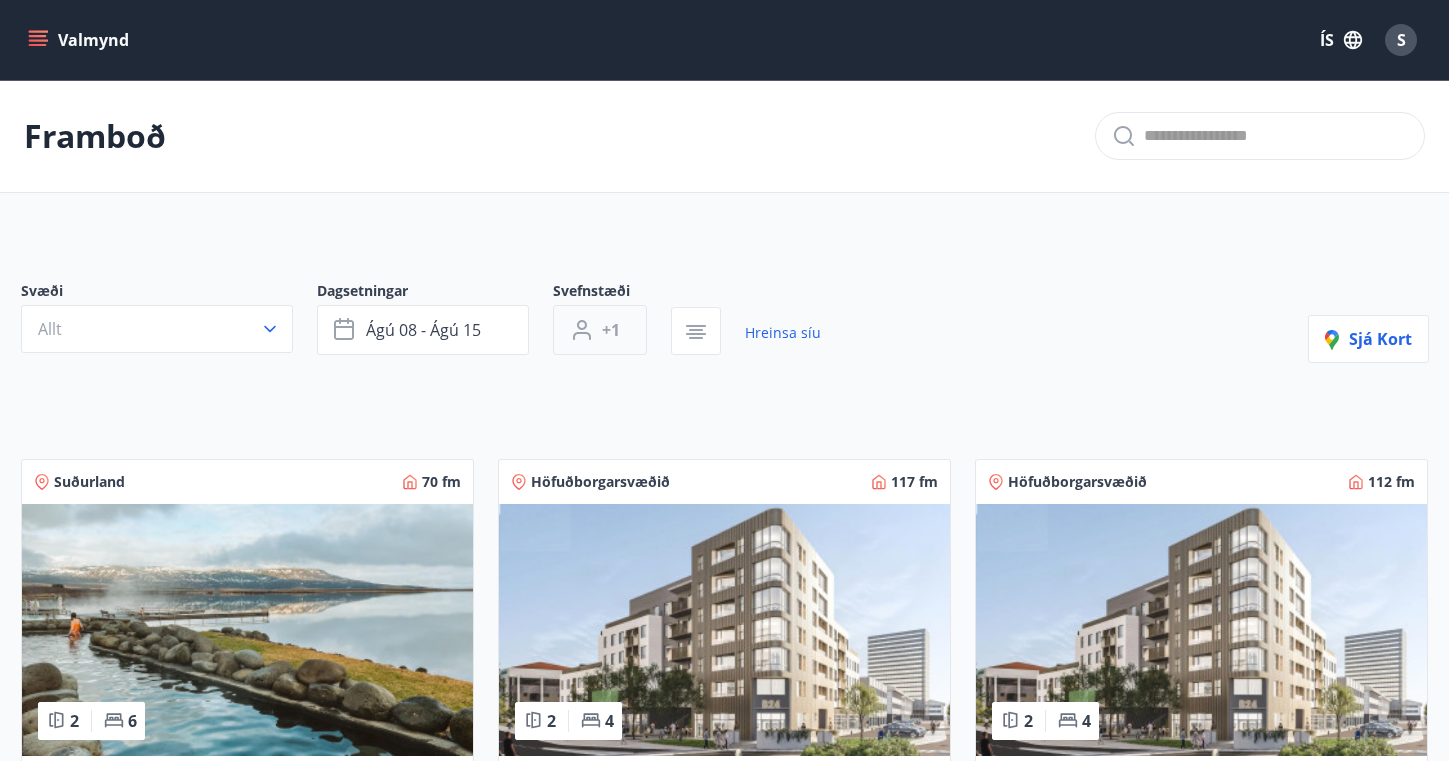 click on "+1" at bounding box center (600, 330) 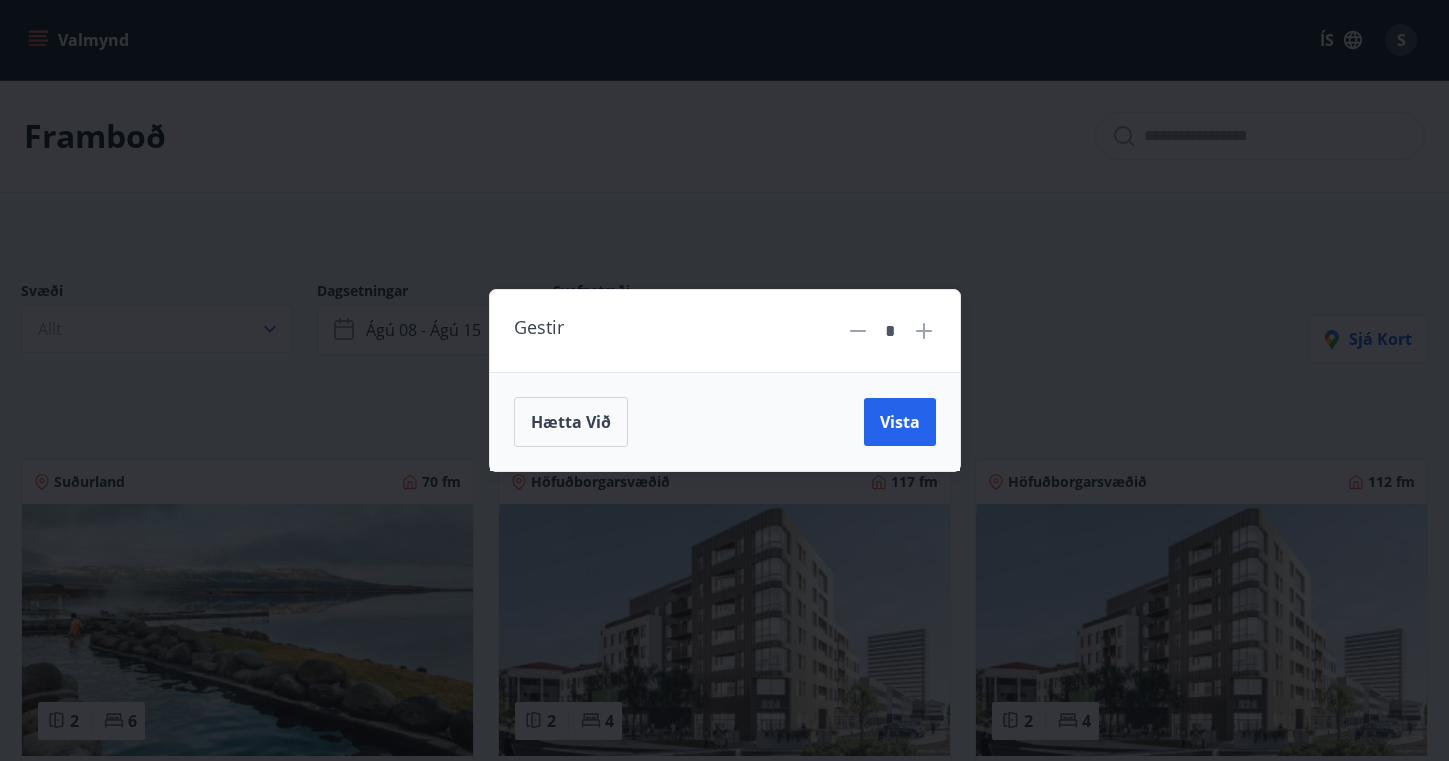 click 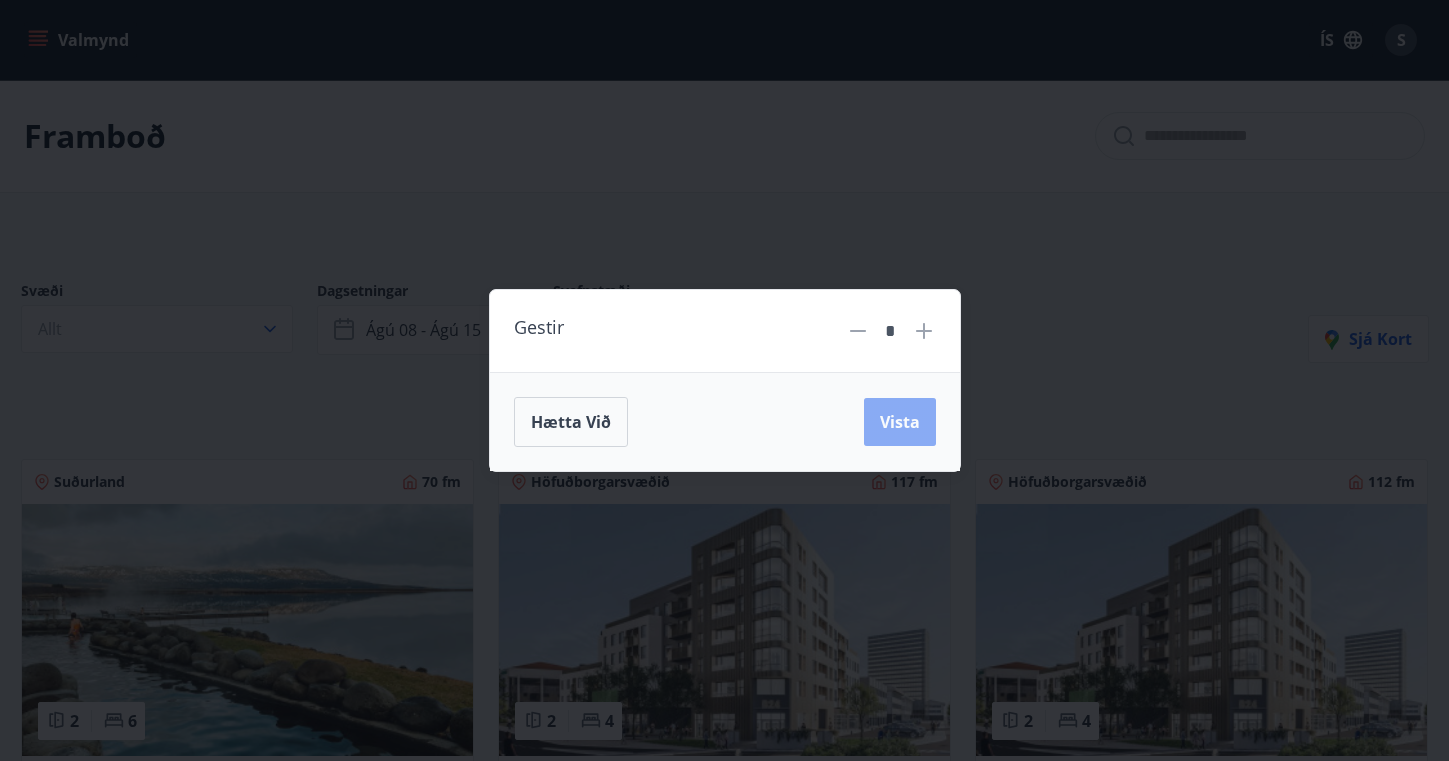 click on "Vista" at bounding box center [900, 422] 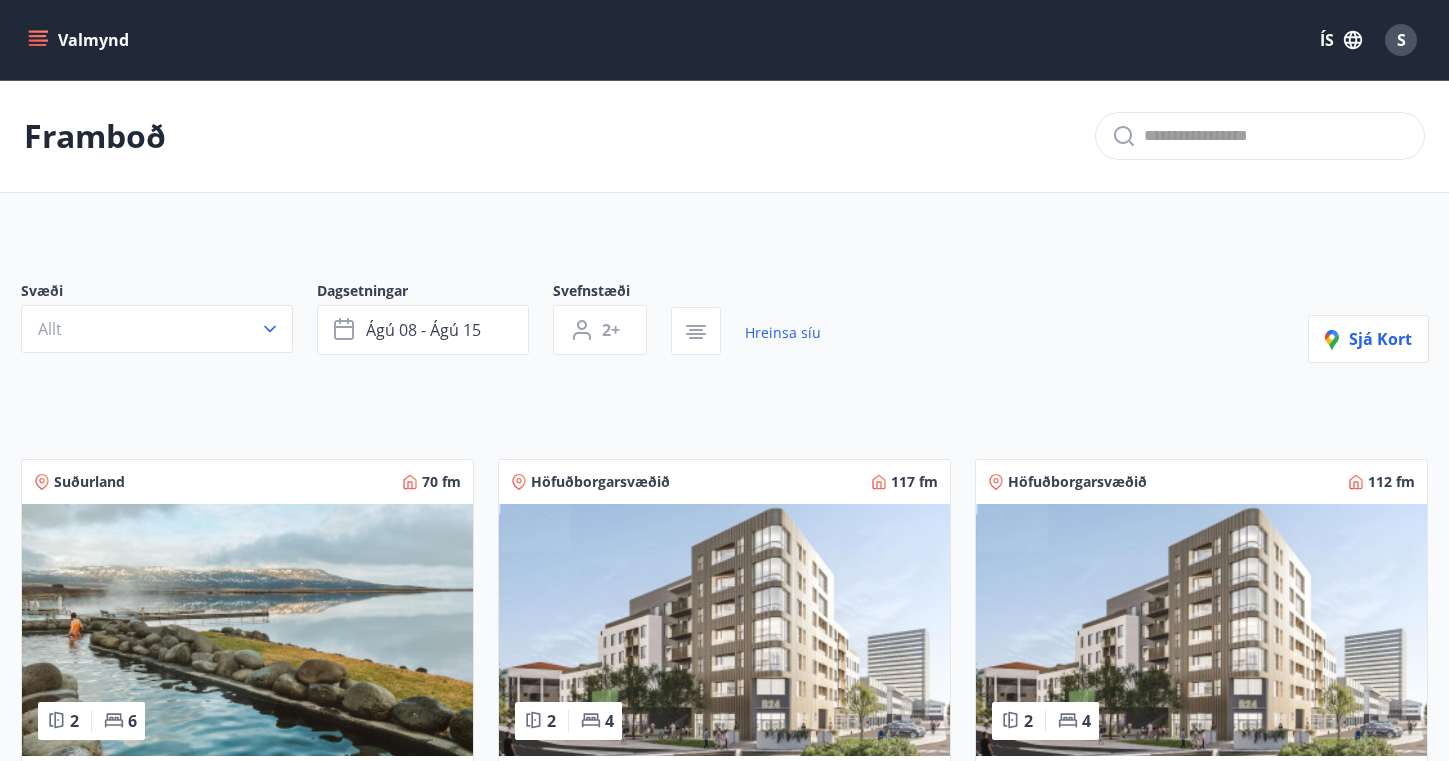 scroll, scrollTop: 0, scrollLeft: 0, axis: both 